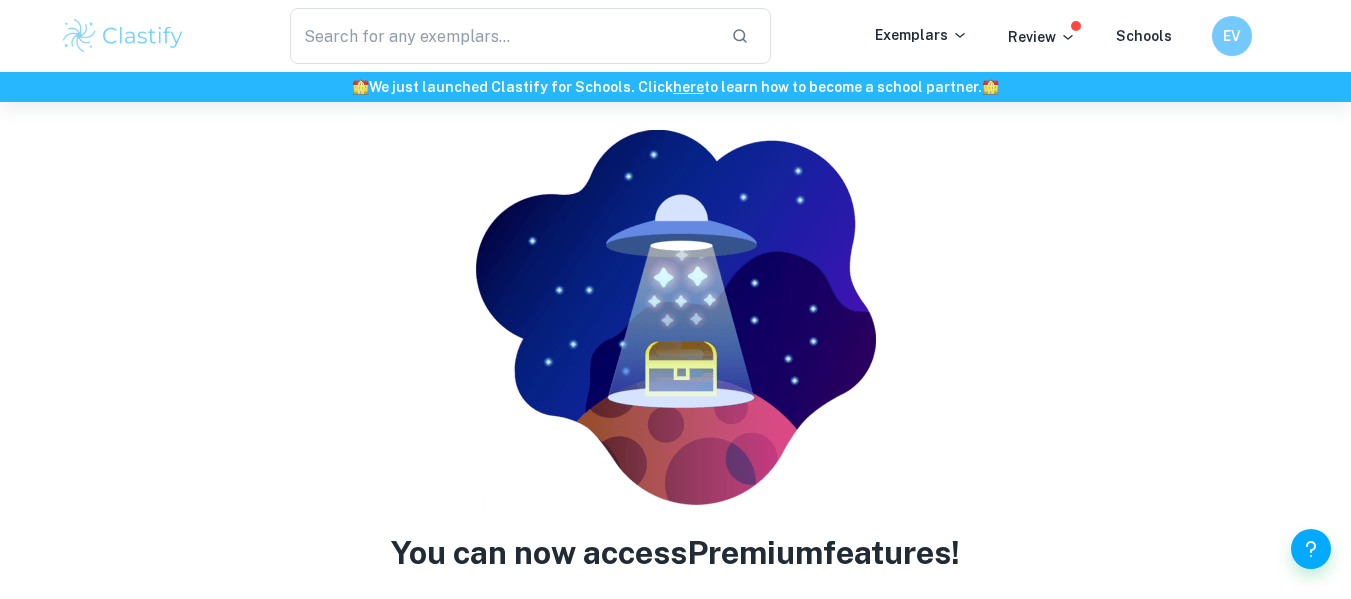 scroll, scrollTop: 102, scrollLeft: 0, axis: vertical 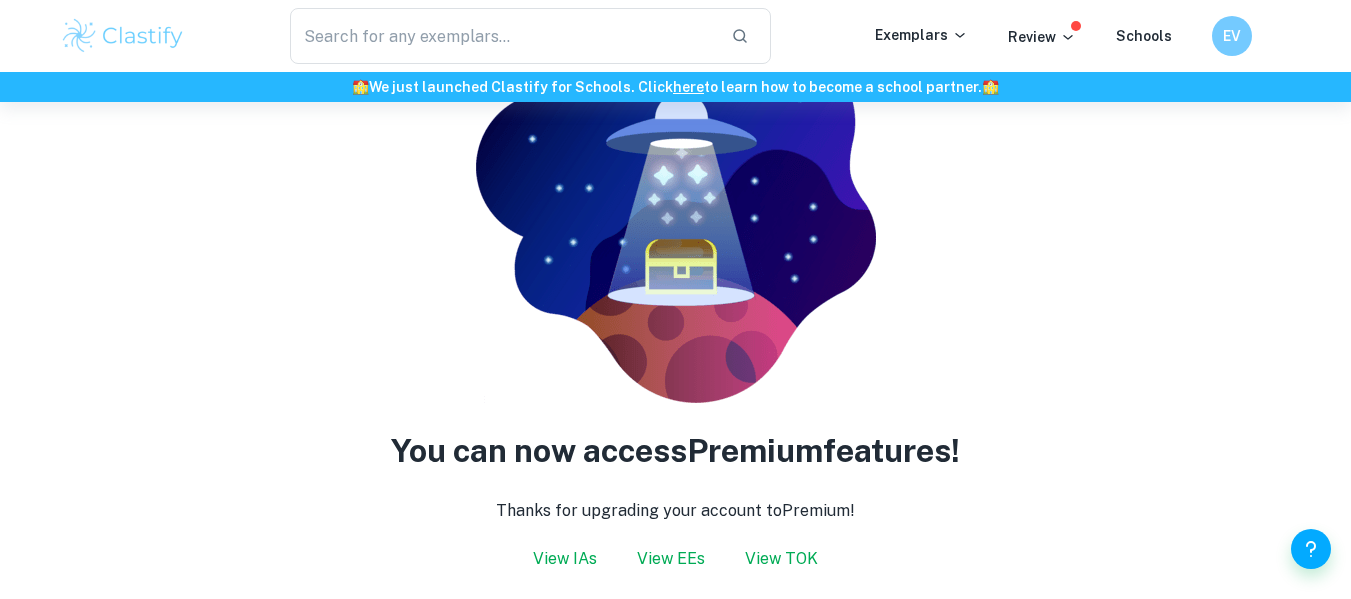 click on "View EEs" at bounding box center [671, 559] 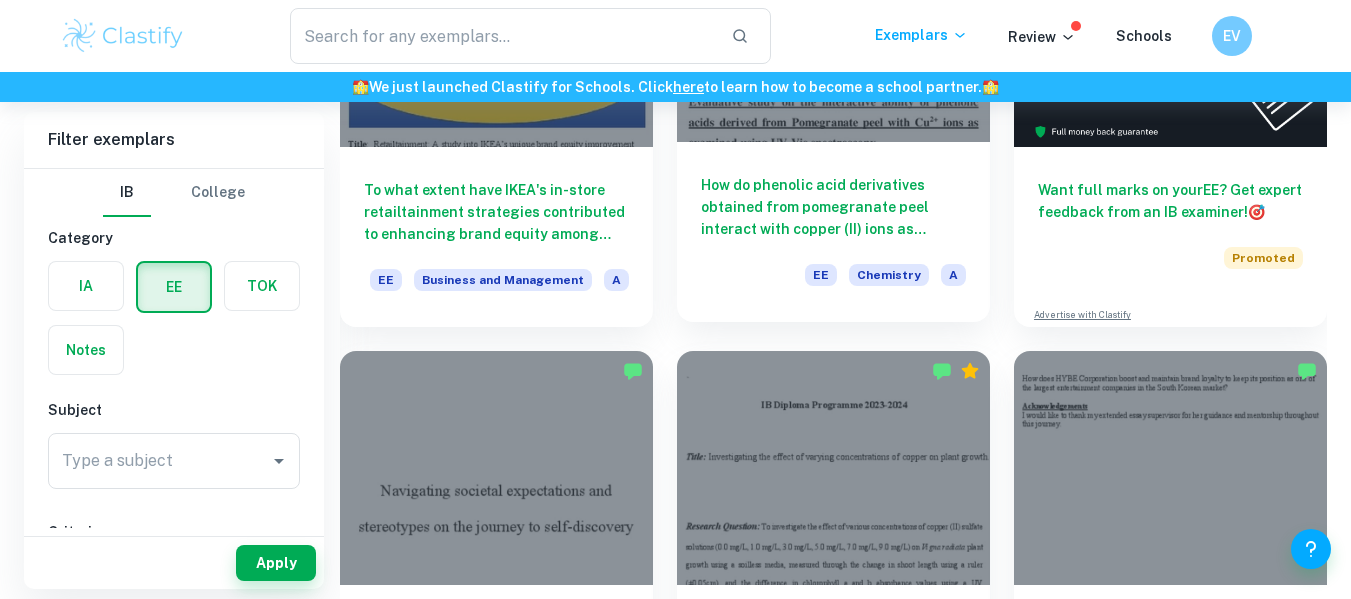 scroll, scrollTop: 343, scrollLeft: 0, axis: vertical 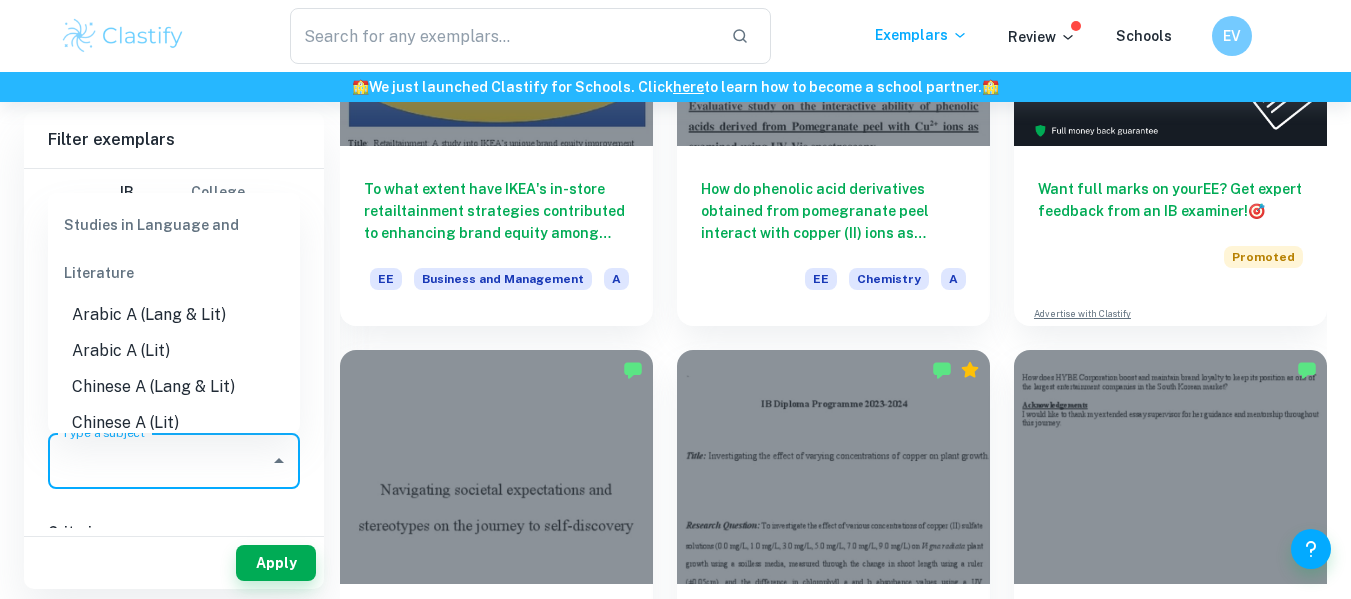 click on "Type a subject" at bounding box center [159, 461] 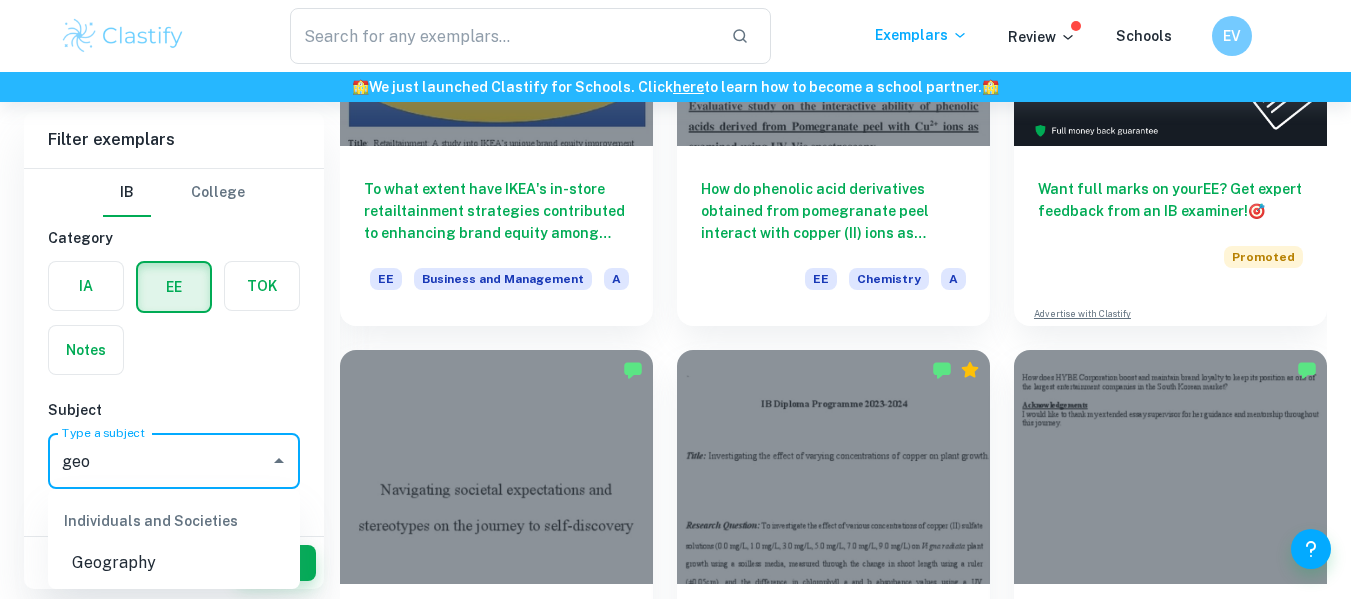 click on "Geography" at bounding box center (174, 563) 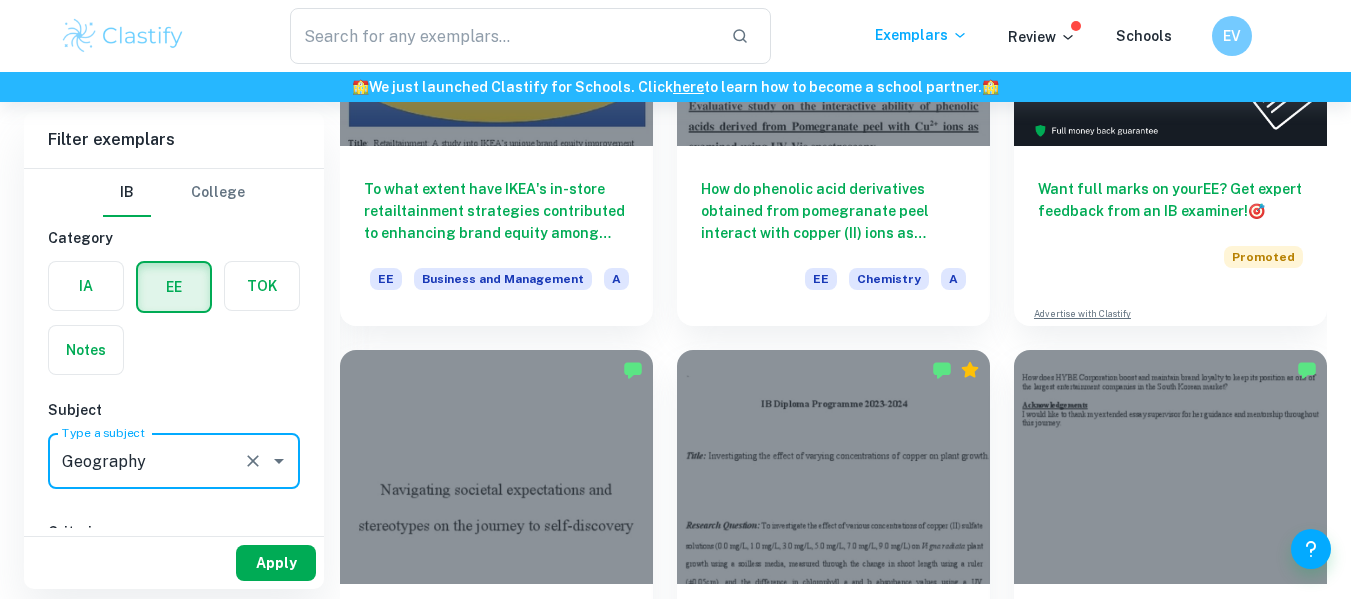 type on "Geography" 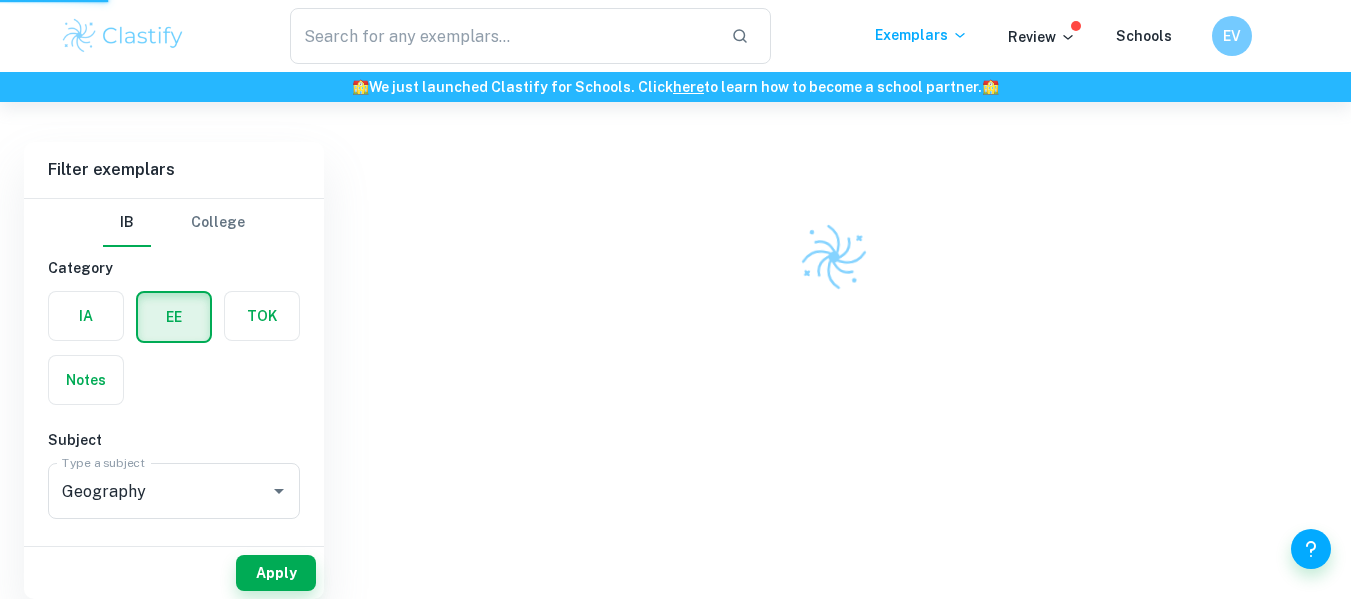 scroll, scrollTop: 102, scrollLeft: 0, axis: vertical 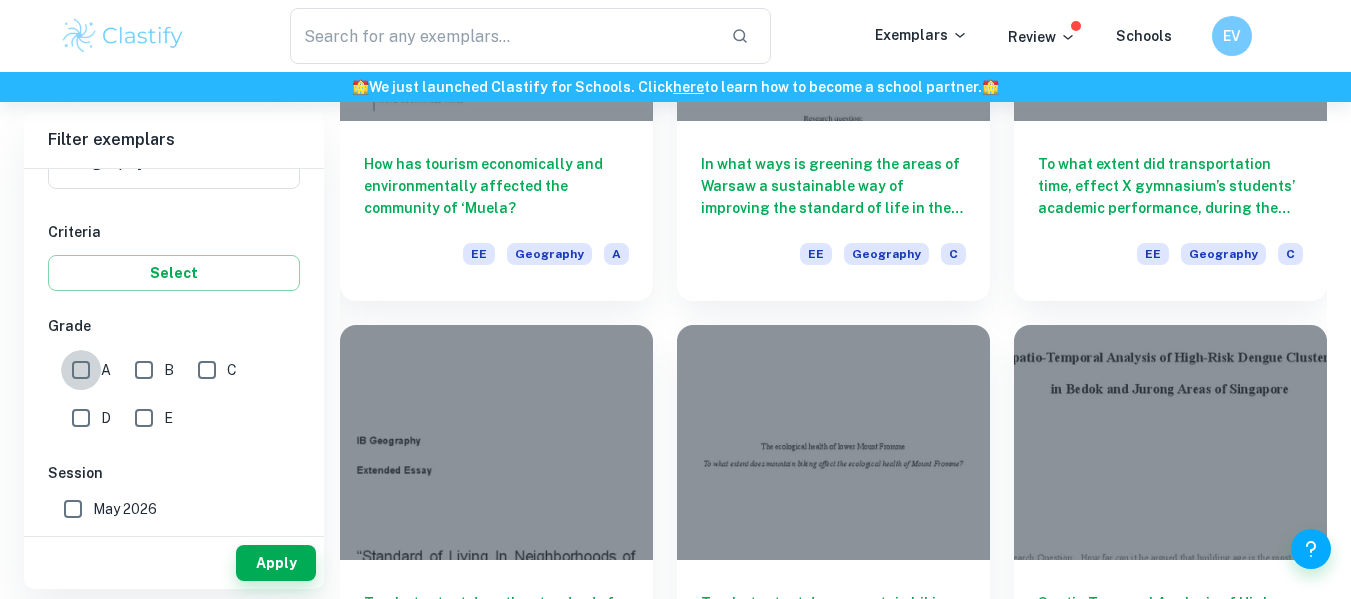 click on "A" at bounding box center [81, 370] 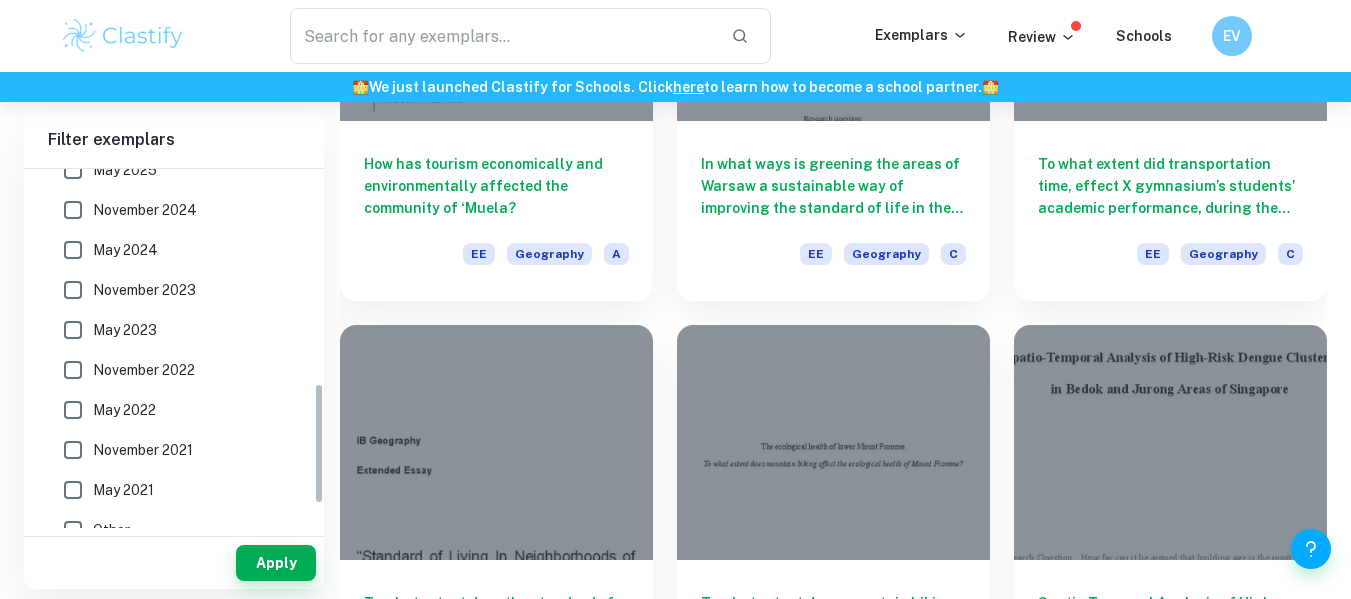 scroll, scrollTop: 701, scrollLeft: 0, axis: vertical 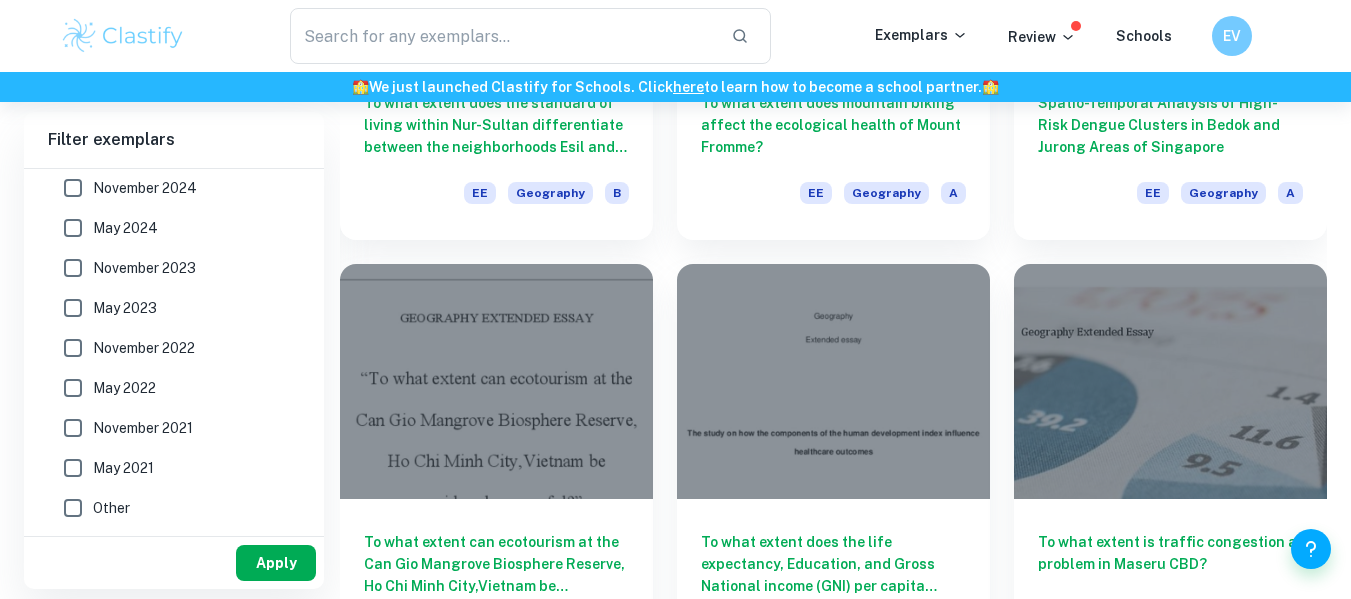 click on "Apply" at bounding box center [276, 563] 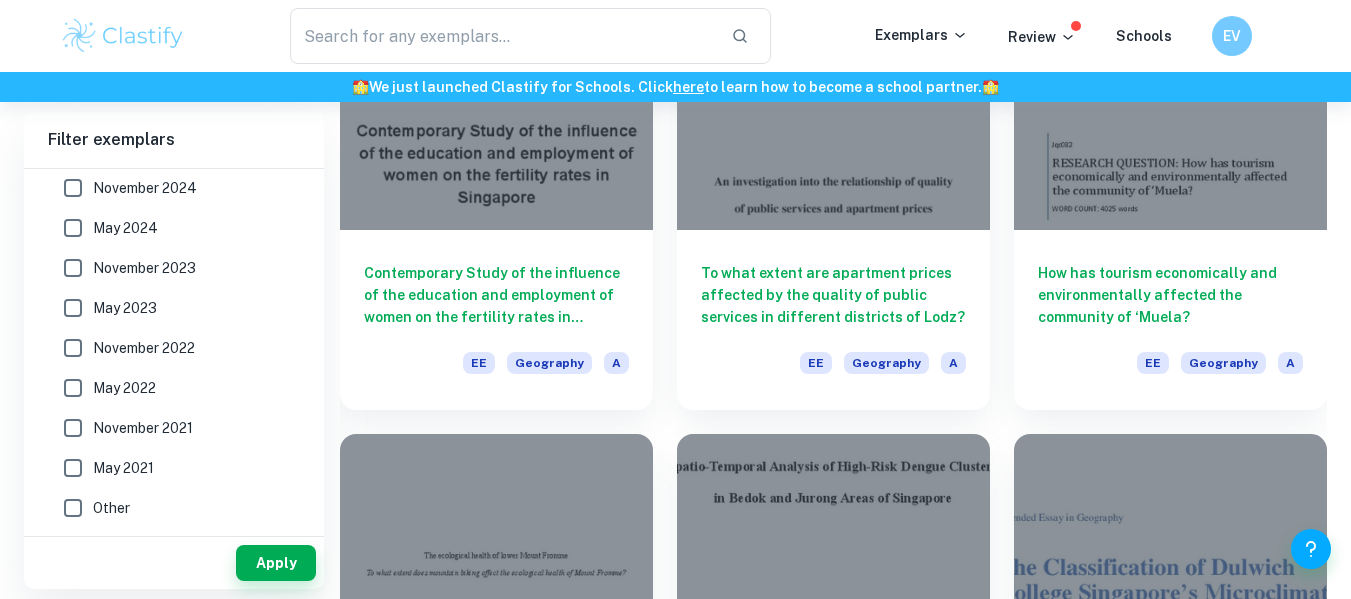 scroll, scrollTop: 1100, scrollLeft: 0, axis: vertical 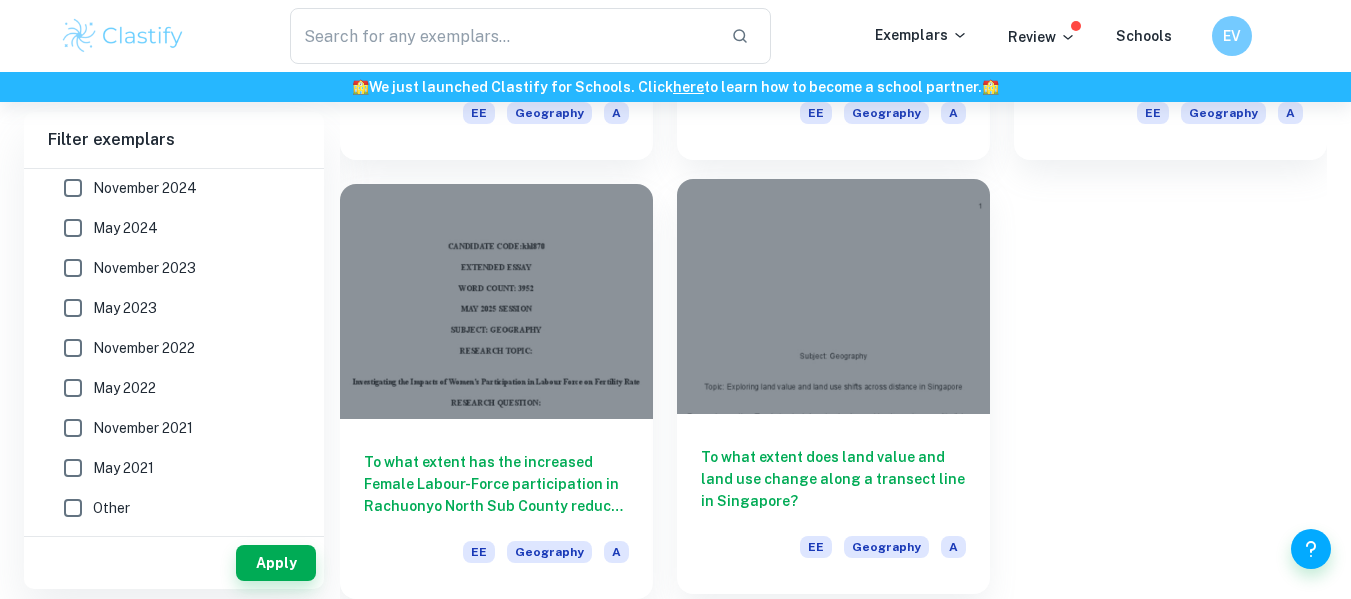 click on "To what extent does land value and land use change along a transect line in Singapore?" at bounding box center [833, 479] 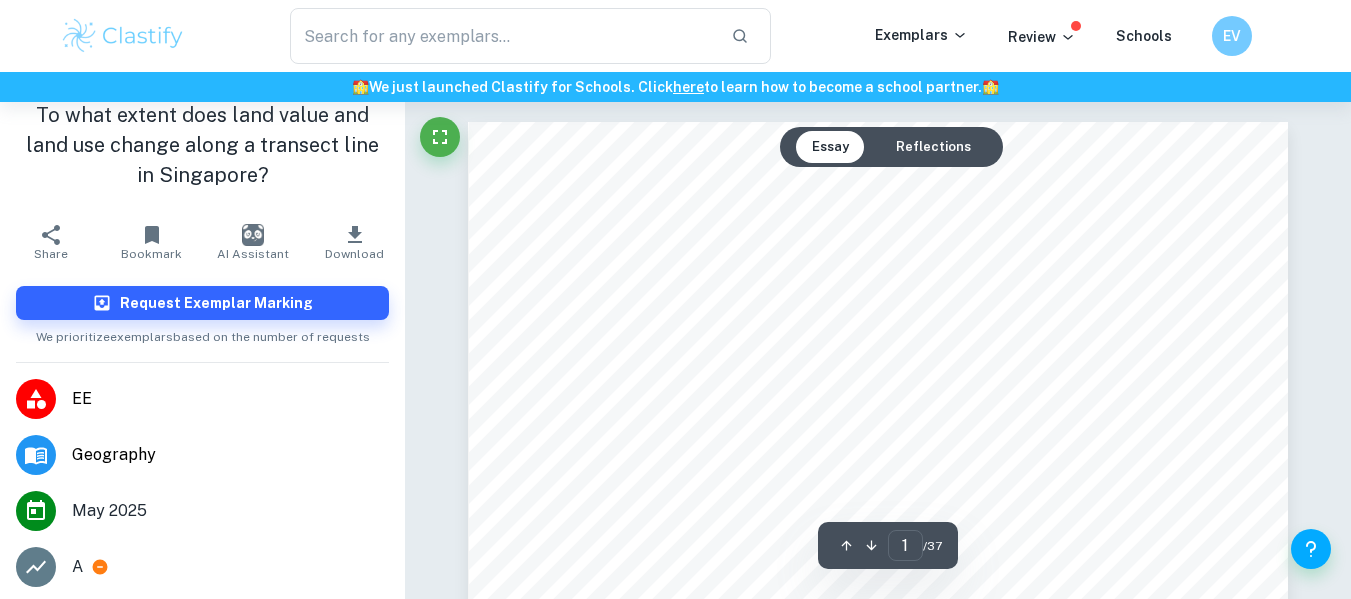 scroll, scrollTop: 0, scrollLeft: 0, axis: both 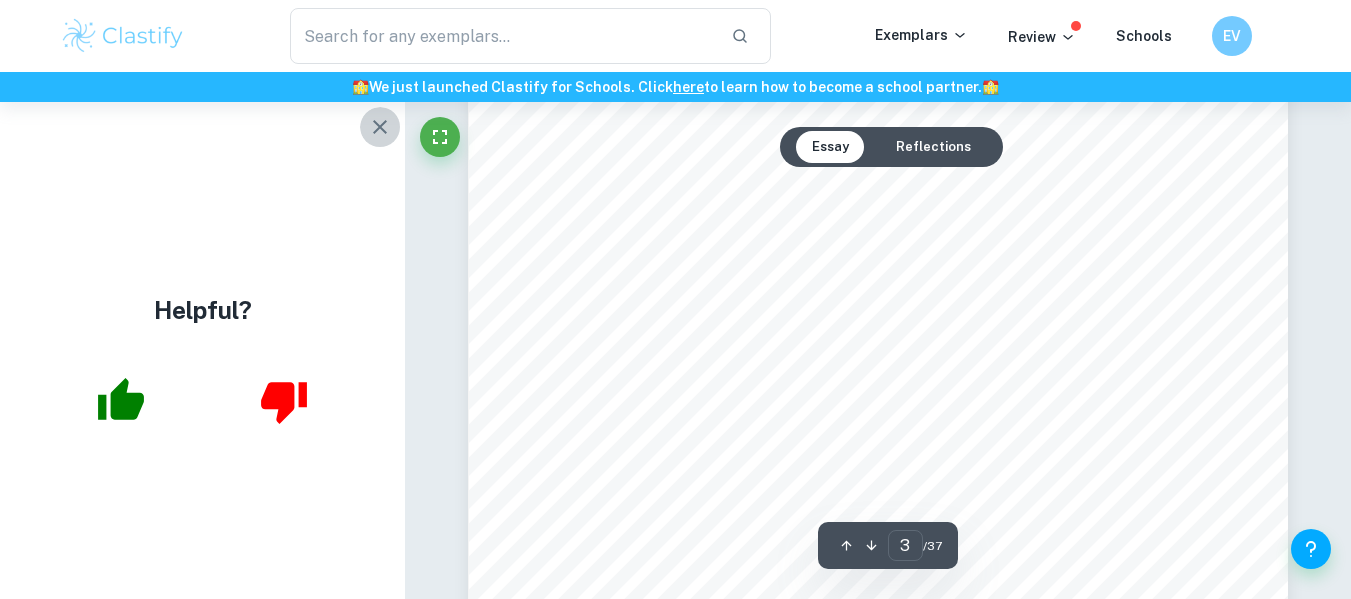 click 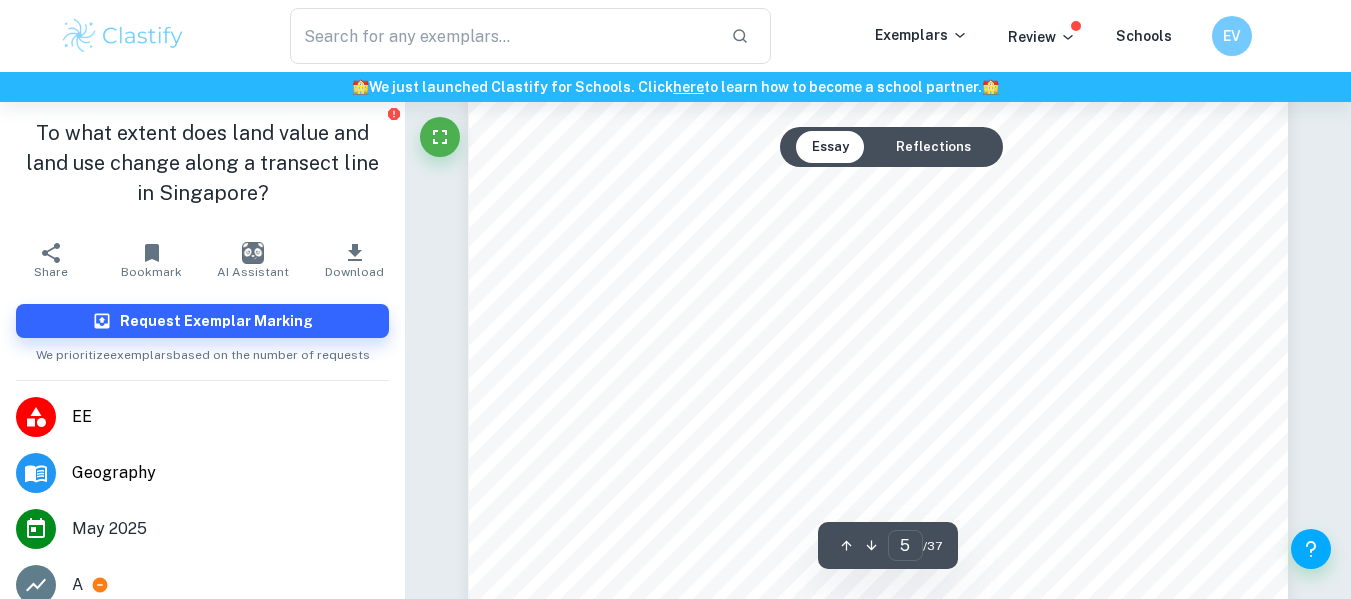 scroll, scrollTop: 4797, scrollLeft: 0, axis: vertical 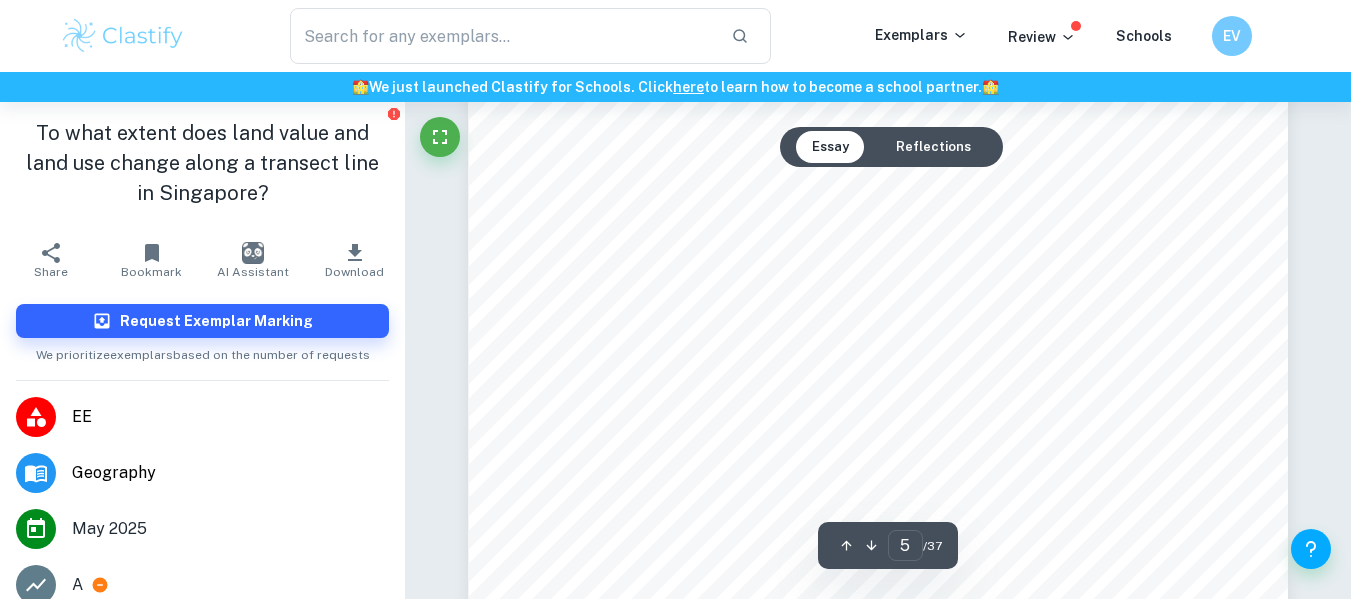 click on "5 Hypothesis 1.   Land value changes with distance from the Central Business district in Singapore. Due to the economic opportunities, amenities and accessibility in the CBD it causes higher demand and prices. With distance from the CBD areas are less accessible and aren't as advanced which makes land value lower. 2.   Land use will change from commercial to residential and industrial purposes with distance from the CBD. This is because the CBD is mainly filled with commercial land use which drives up the cost of property making residential development less feasible. Further out from the CBD, because of the reduction in commercial land areas become suitable for residential purposes as property becomes more affordable. 3.   Building heights will decrease with distance from the Central business district. In the CBD in order to maximize land use and economic activity high rise buildings are constructed whereas further out land use is less commercial so buildings transition to lower-density, residential and less" at bounding box center (878, 268) 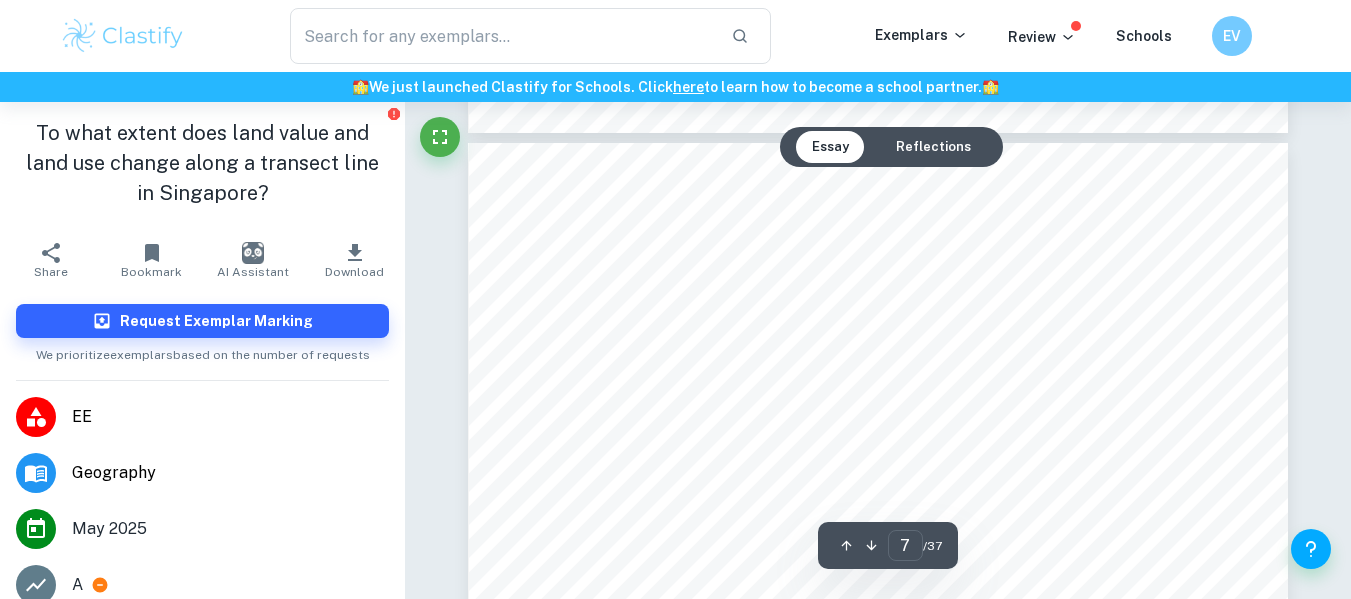 scroll, scrollTop: 6535, scrollLeft: 0, axis: vertical 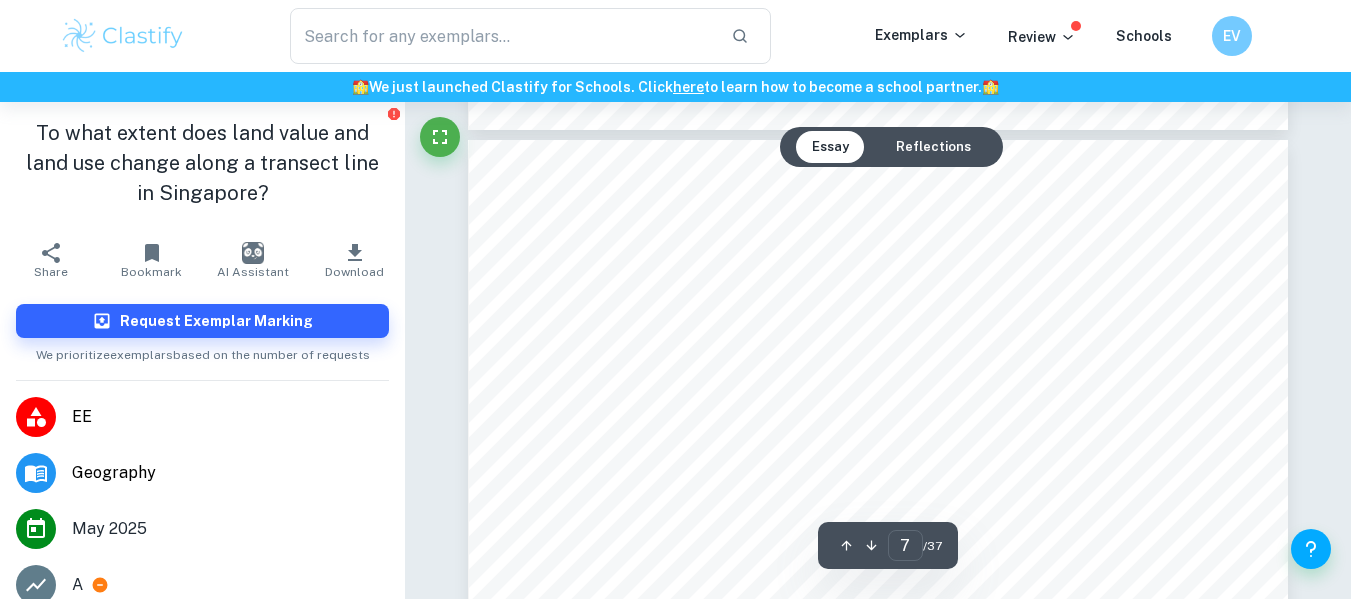 click on "7 The bid rent theory states that land/real estate/rental costs are higher in and around a city's central business district (StudySmarter). This theory was postulated by William Alonso in 1964 and is now used by real estate companies. Bid rent shows how the value of land can vary for land use. The model in figure 1., Shows the bid rent separated into three categories retail, office and residential. A bid rent model ultimately shows how land rent changes in different locations. It shows how much people are willing to pay for land as you move away from the cbd. Burgess and Hoyt model Figure 2. Burgess and Hoyt model (Smarter)" at bounding box center [878, 670] 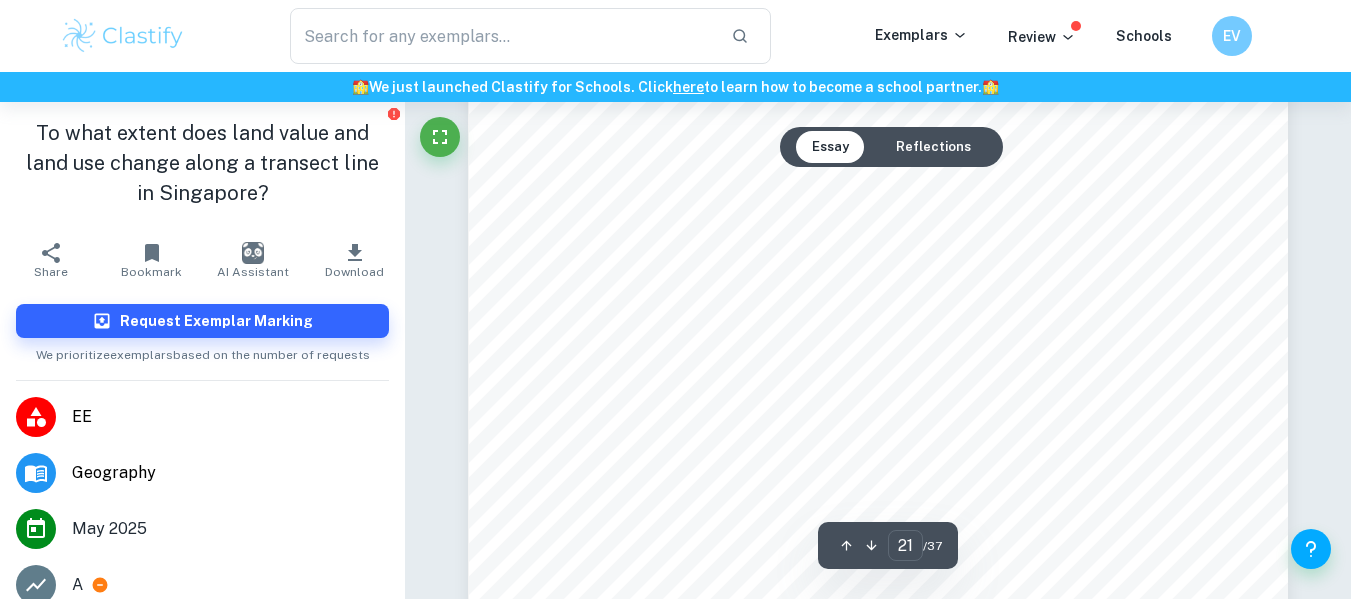 scroll, scrollTop: 21971, scrollLeft: 0, axis: vertical 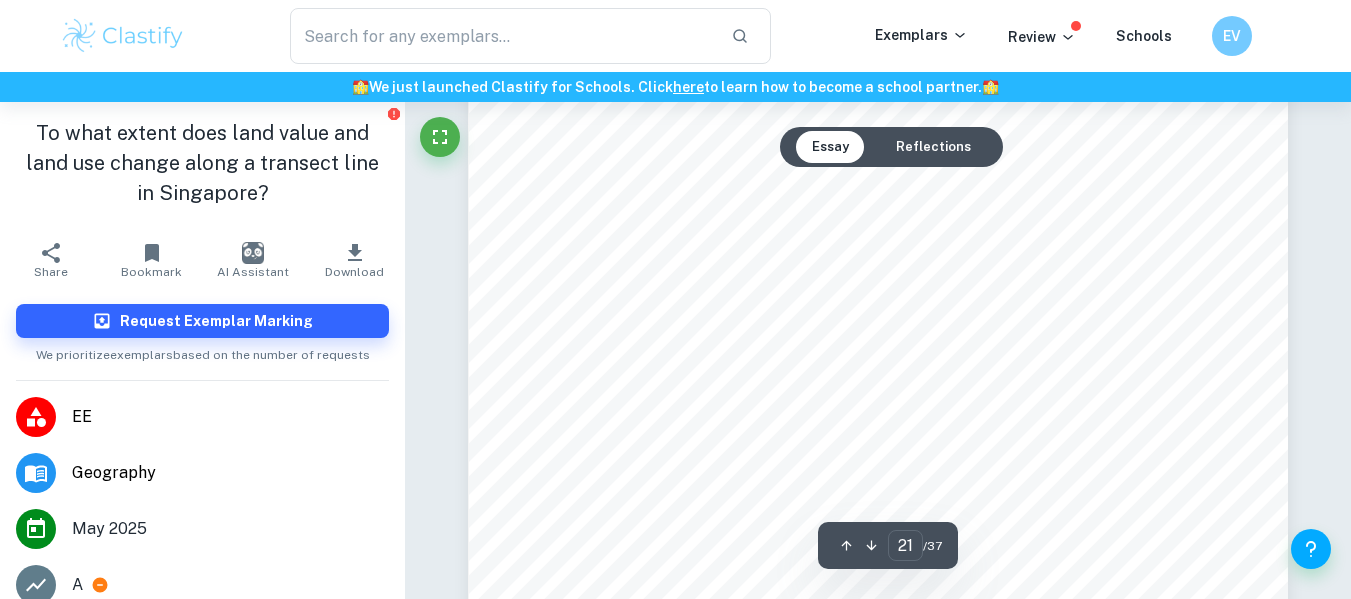 click on "Figure 20. property heat map of Singapore (SRX) with points from transect line" at bounding box center (830, 484) 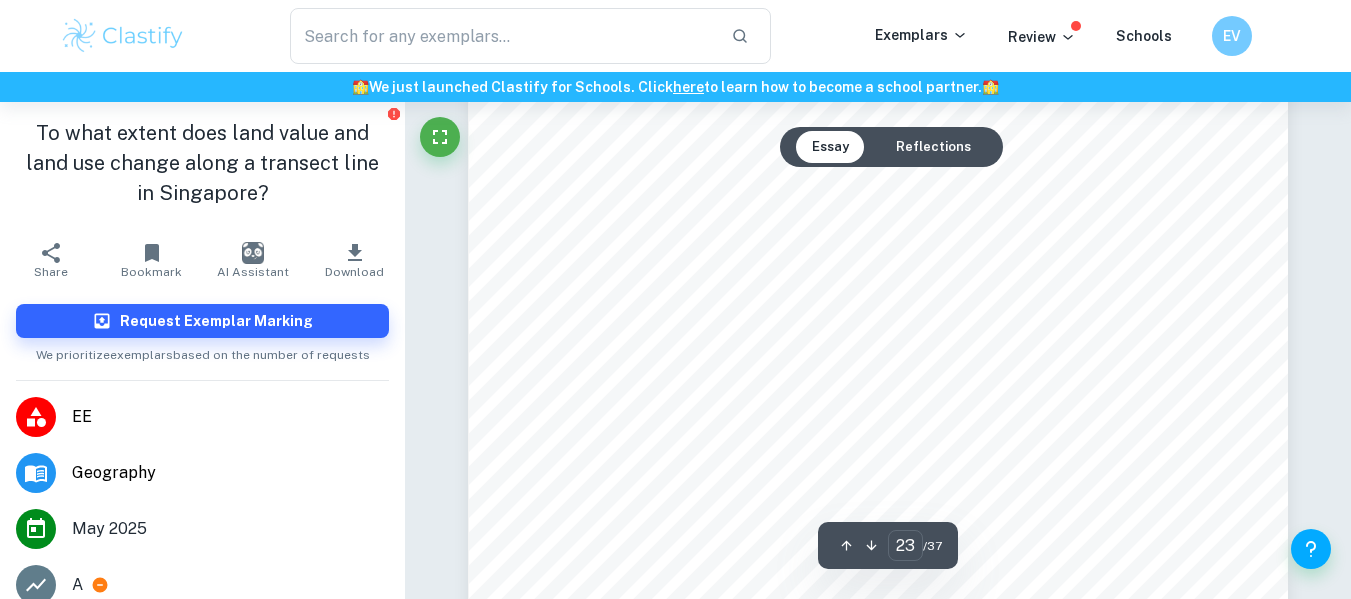 scroll, scrollTop: 24016, scrollLeft: 0, axis: vertical 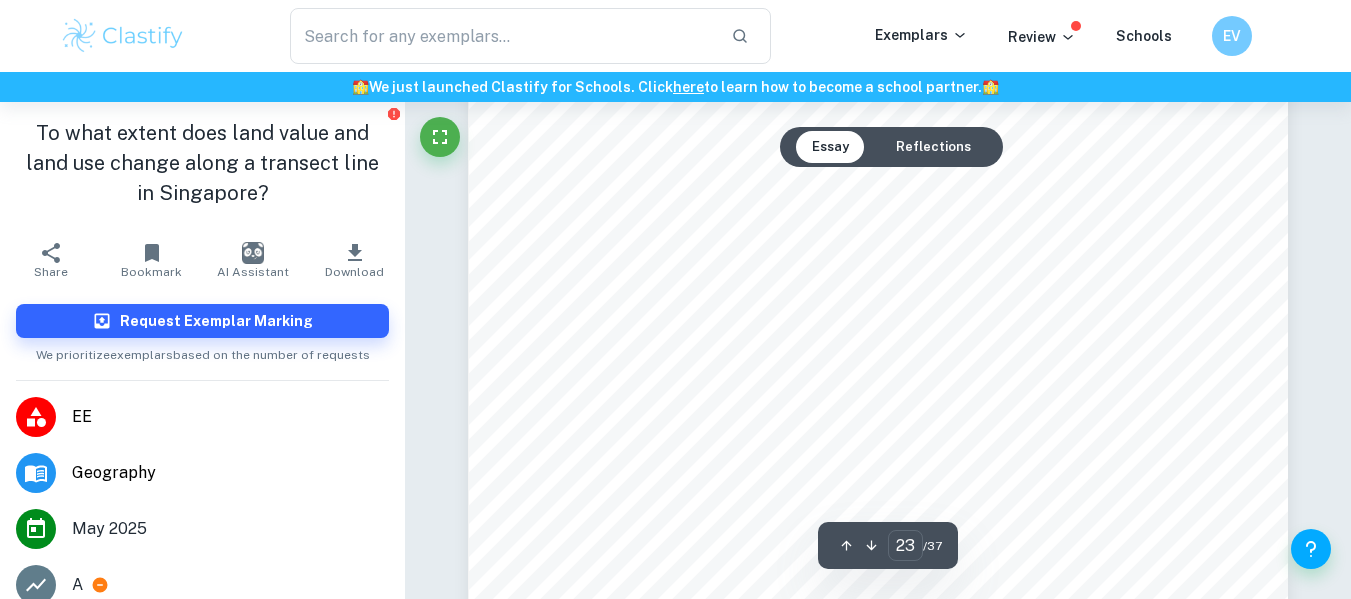 click on "fairly high cost of $1,500-2,000 as of 2024. Old Airport Road is beside a main highway," at bounding box center (872, 459) 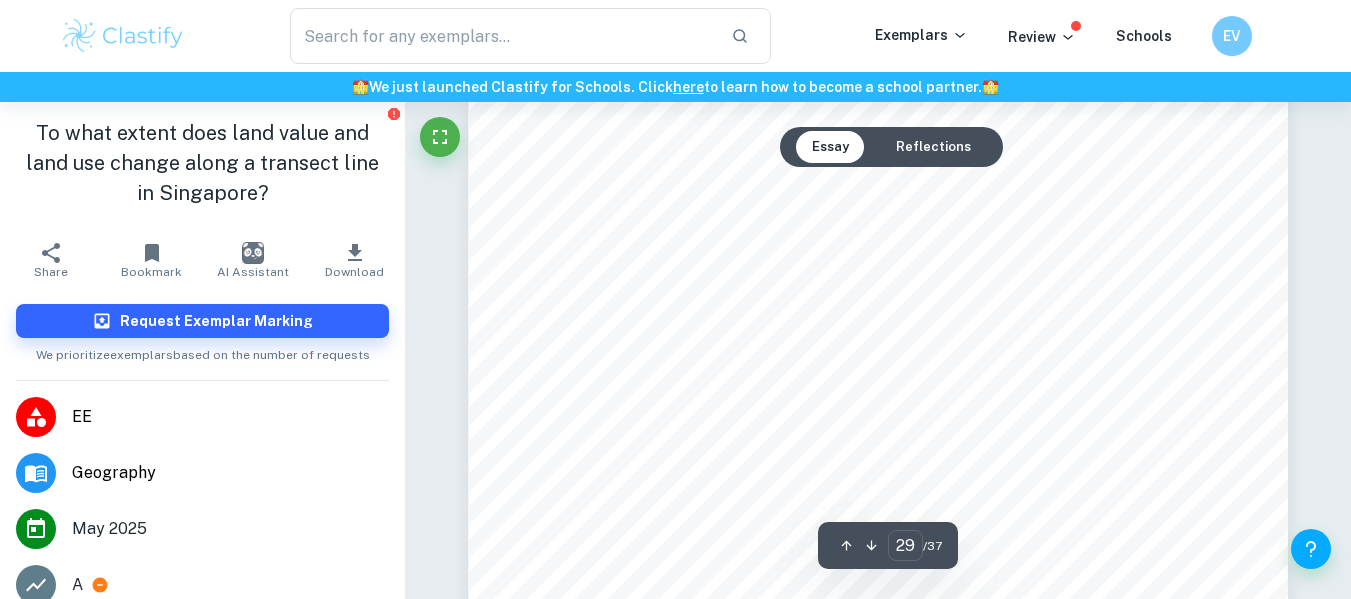 scroll, scrollTop: 30271, scrollLeft: 0, axis: vertical 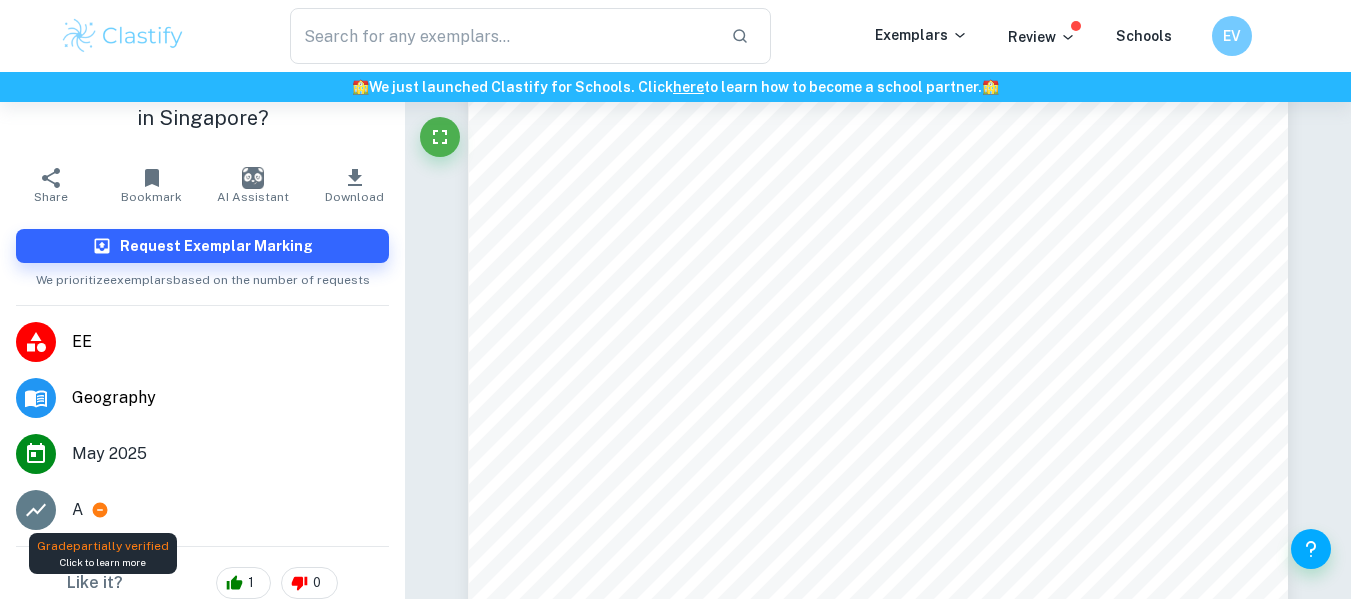 click 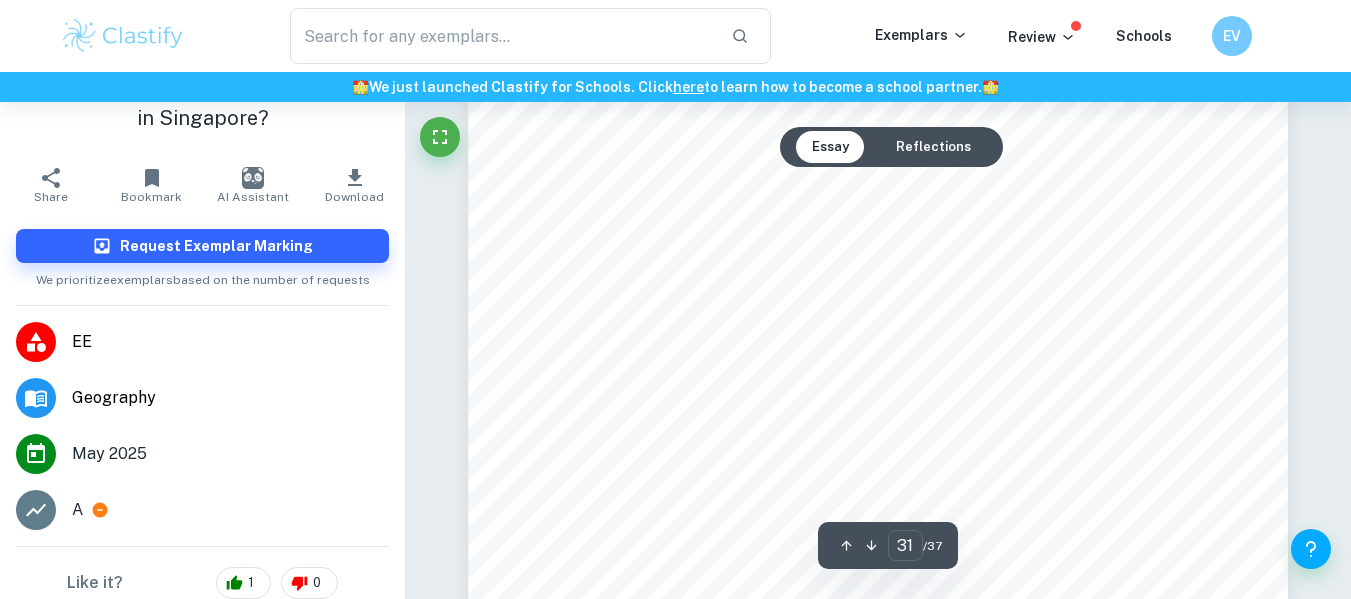 scroll, scrollTop: 32332, scrollLeft: 0, axis: vertical 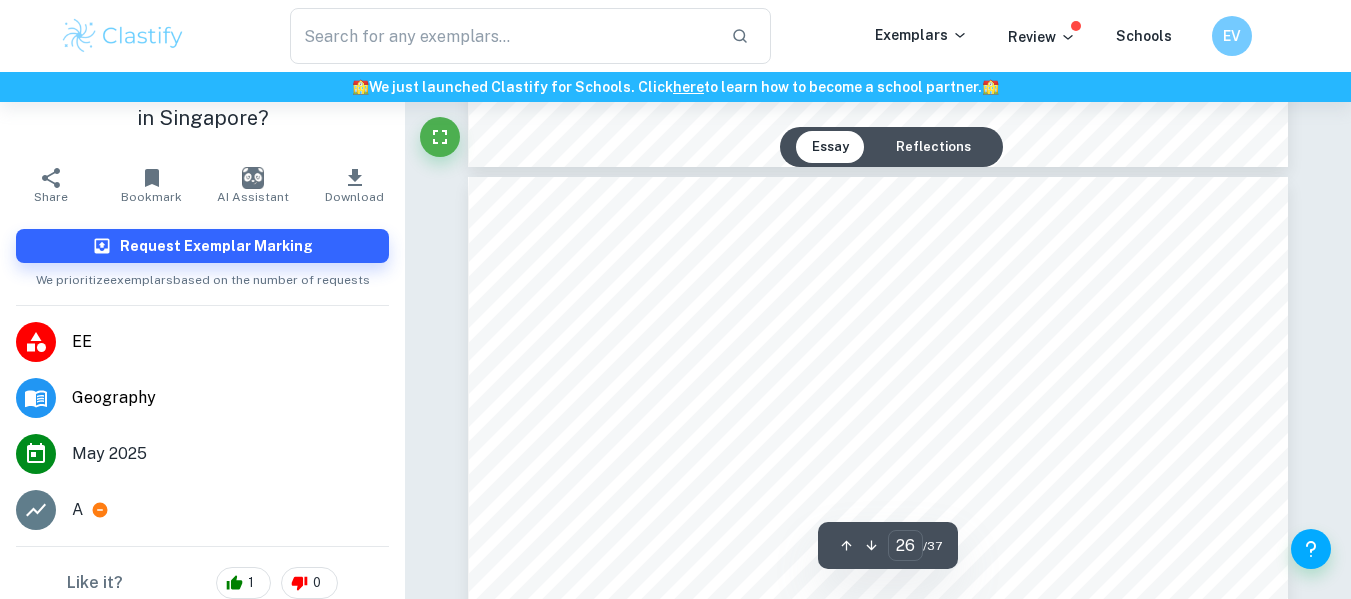 type on "25" 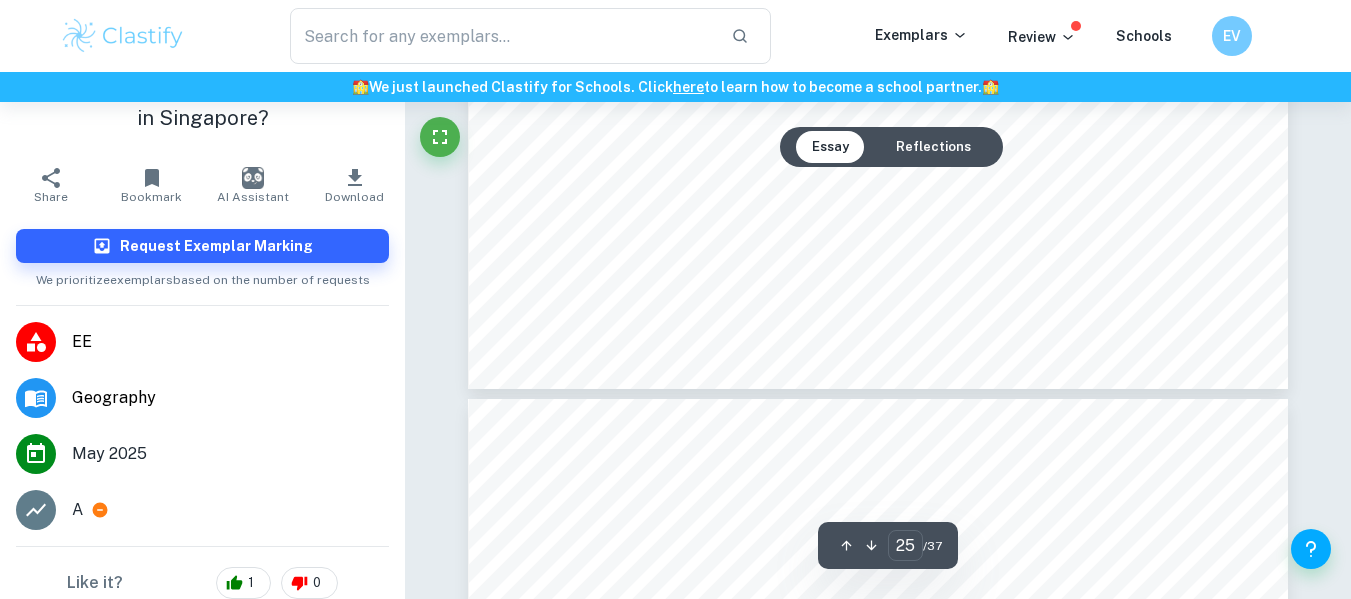 scroll, scrollTop: 26597, scrollLeft: 0, axis: vertical 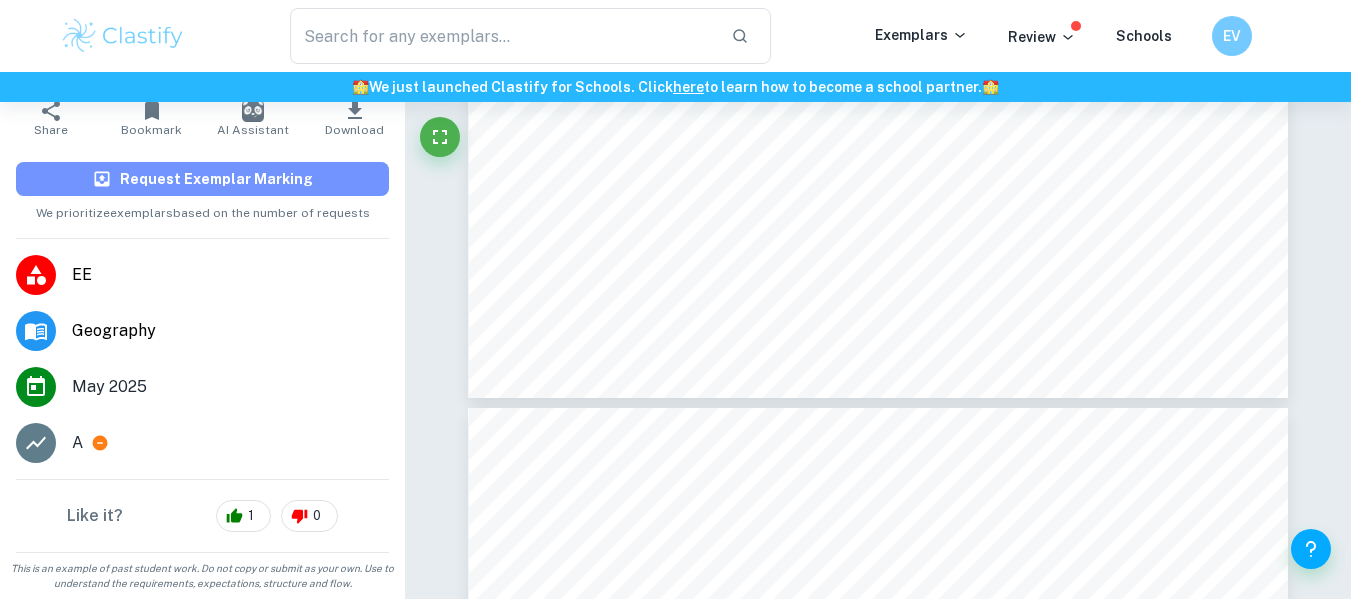 click on "Request Exemplar Marking" at bounding box center [216, 179] 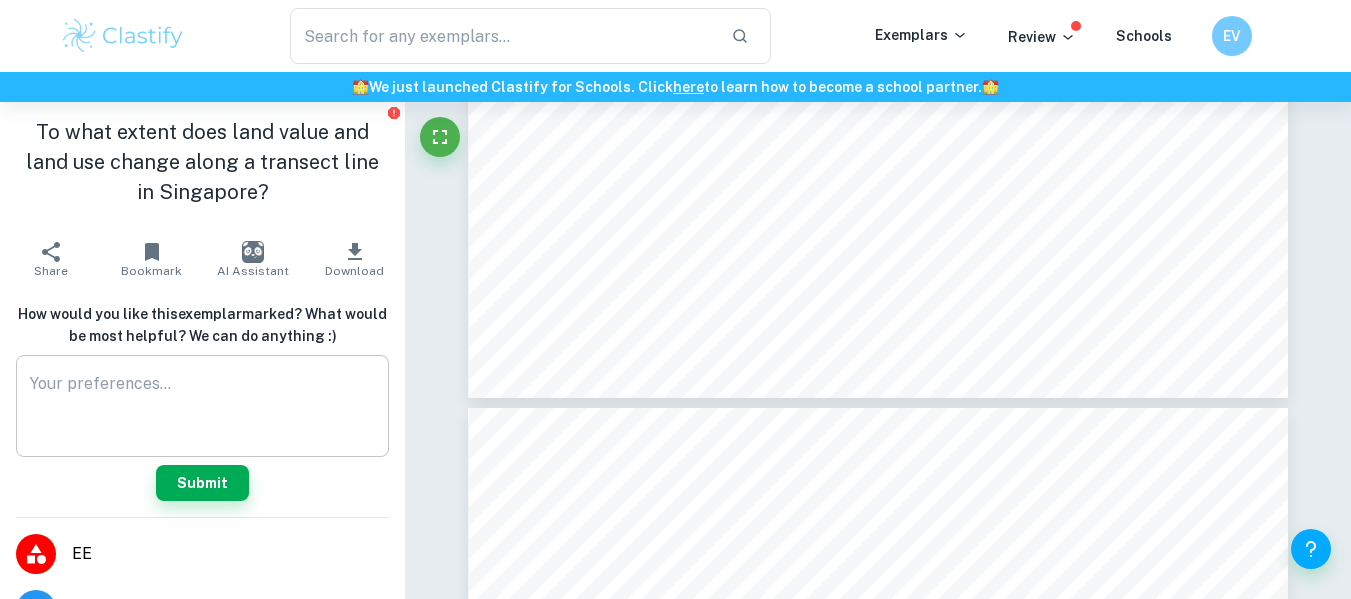 scroll, scrollTop: 0, scrollLeft: 0, axis: both 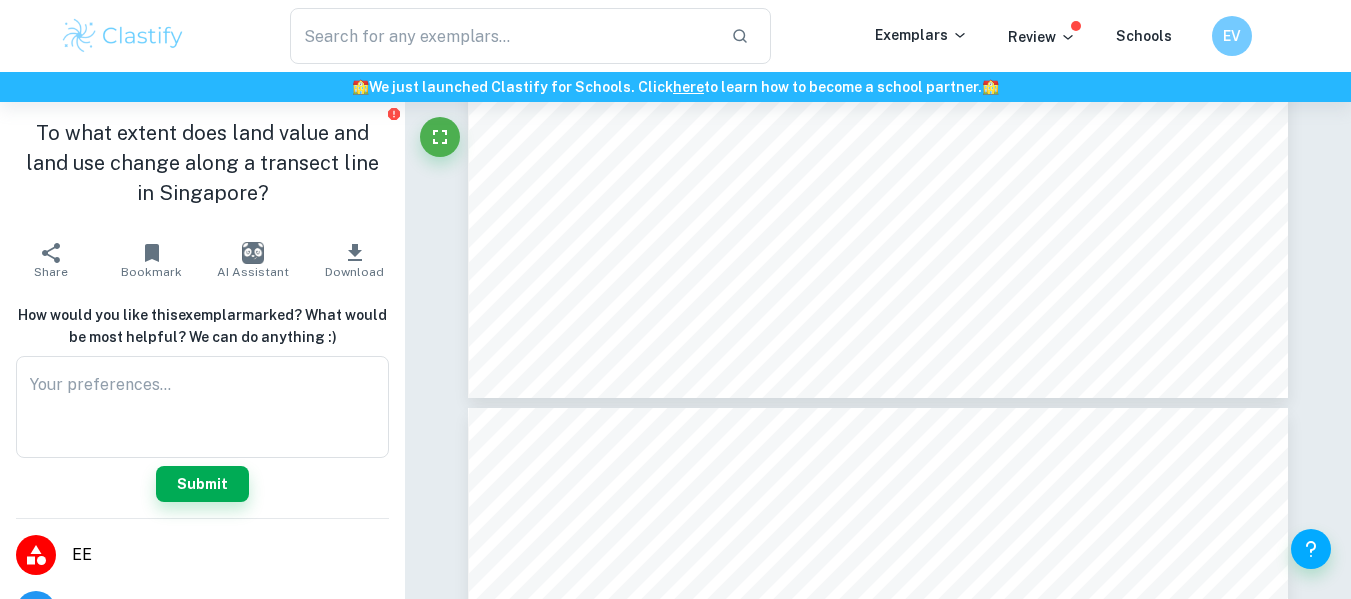 click 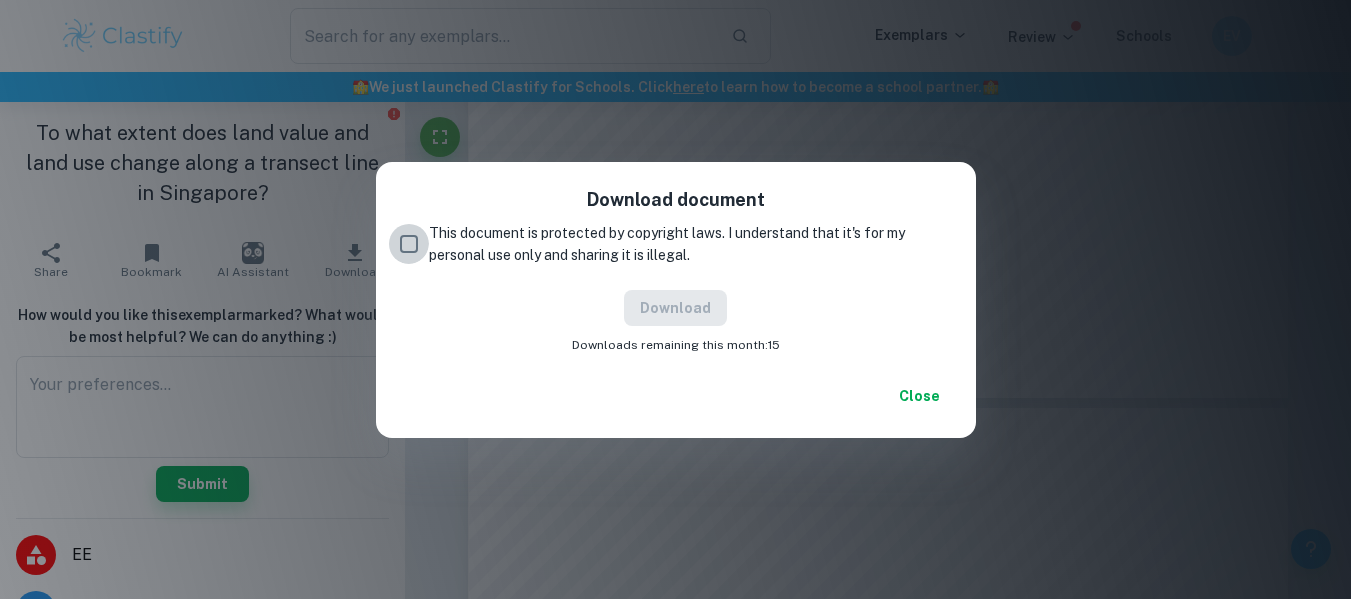 click on "This document is protected by copyright laws. I understand that it's for my personal use only and sharing it is illegal." at bounding box center [409, 244] 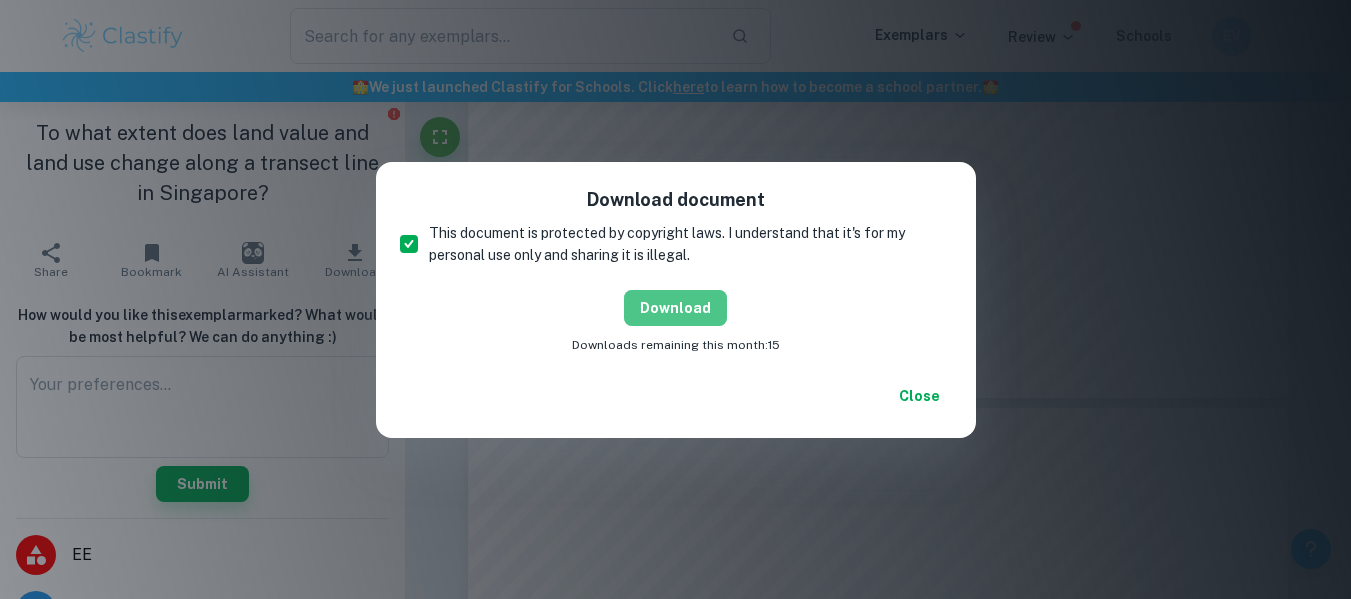 click on "Download" at bounding box center [675, 308] 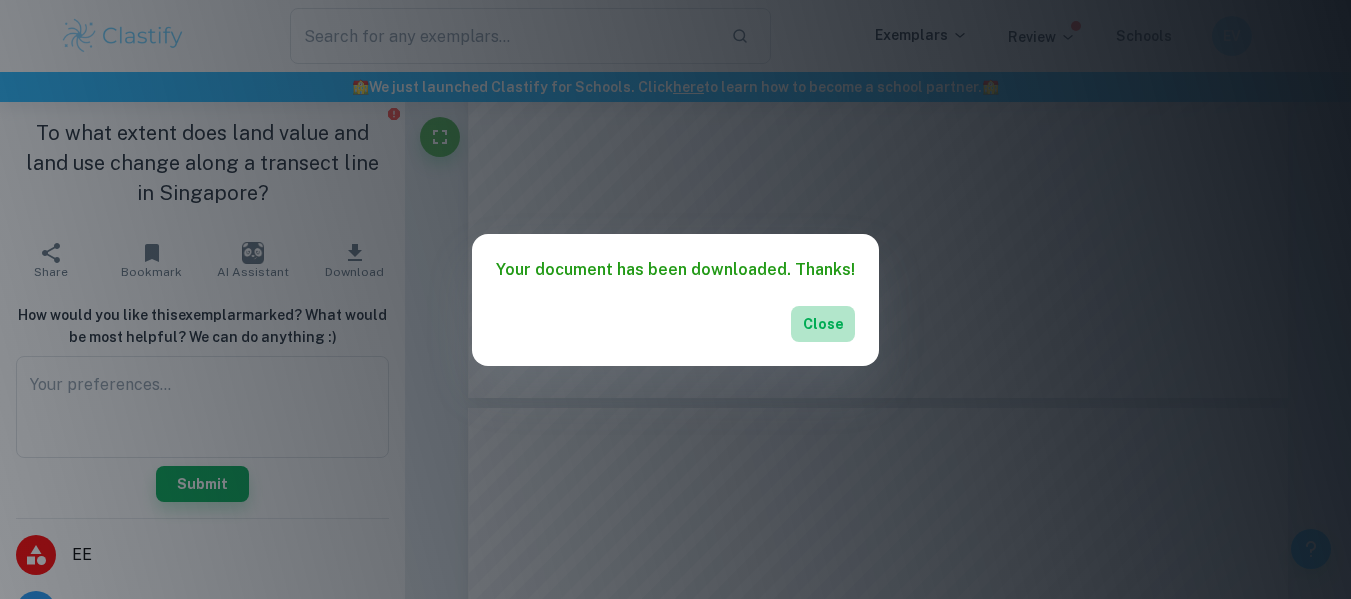 click on "Close" at bounding box center (823, 324) 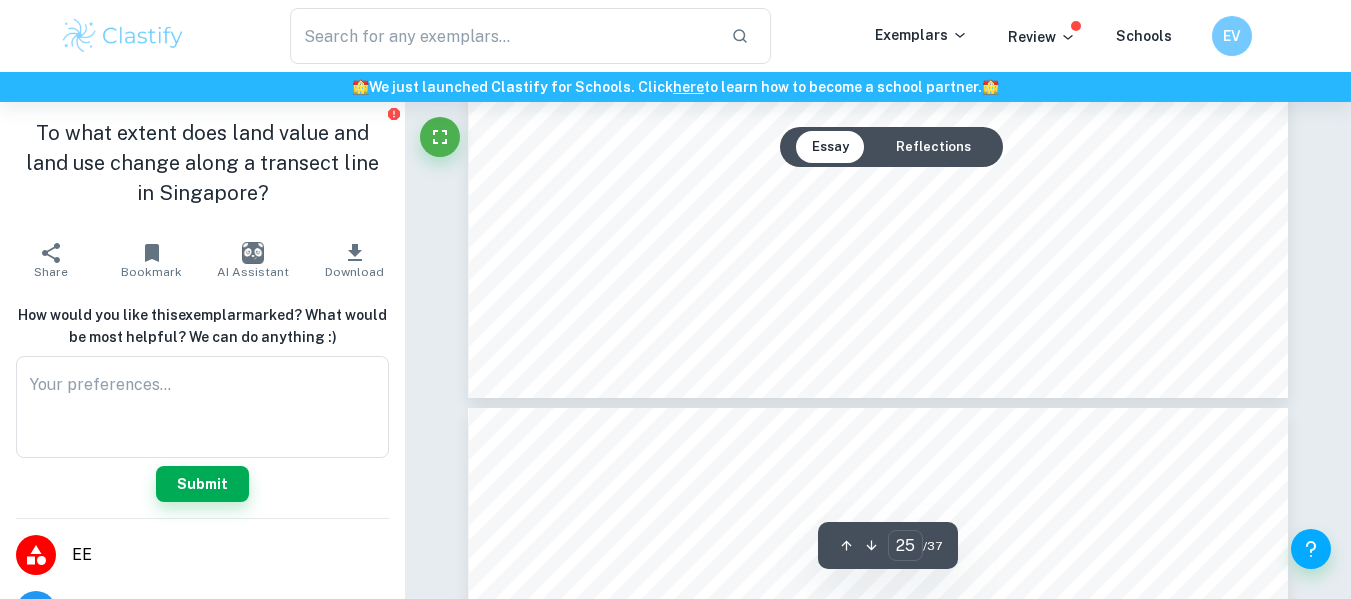 click on "25 Figure 24. Comparison of high rise buildings Being located in the CBD Robinson Road has the highest number of high rise buildings in comparison to other points on the transect line. This is because the CBD has a high concentration of land commercial land uses, offices and other high value uses. In order to maximize economic return in this expensive area, developers build upwards that way there are multiple land uses in one building and they can accommodate a large number of companies and people with a relatively small plot of land. Urban planning and zoning regulations made by the government also affect the height of land in this area as there are strict regulations regarding building heights in the central business district ensuring the area is predominantly for high density developments. The Hoyt model supports this as it explains that the CBD is a designated sector for high density developments and high rise buildings and with distance from the" at bounding box center (878, -132) 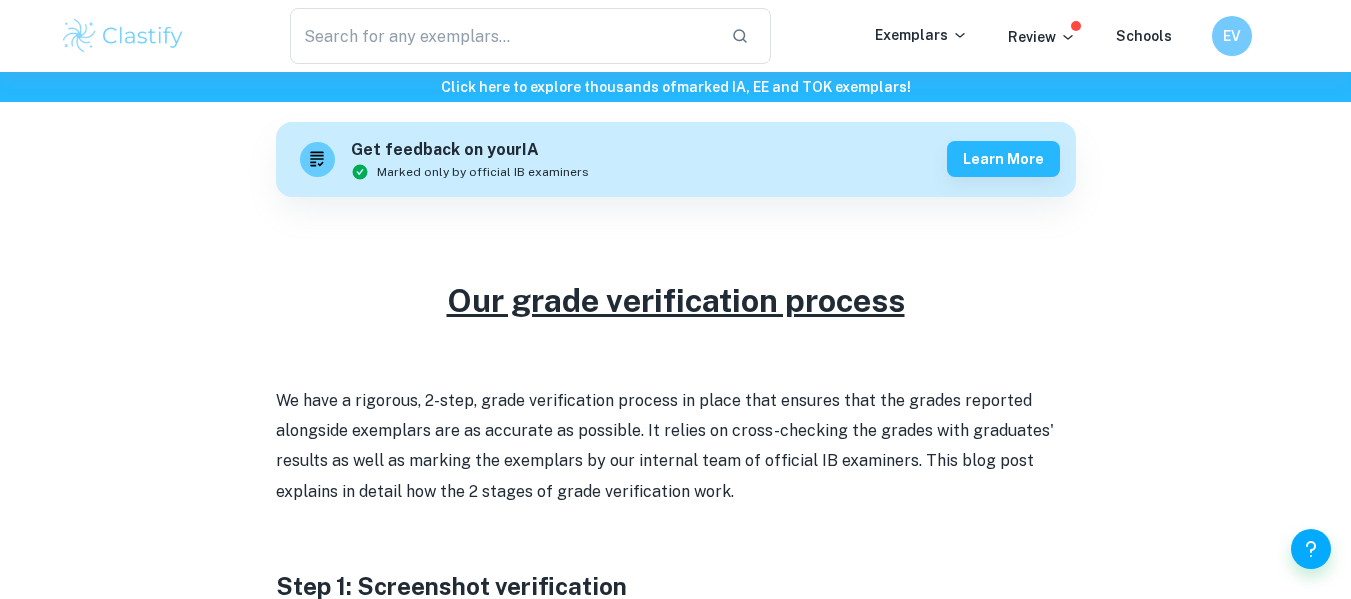 scroll, scrollTop: 586, scrollLeft: 0, axis: vertical 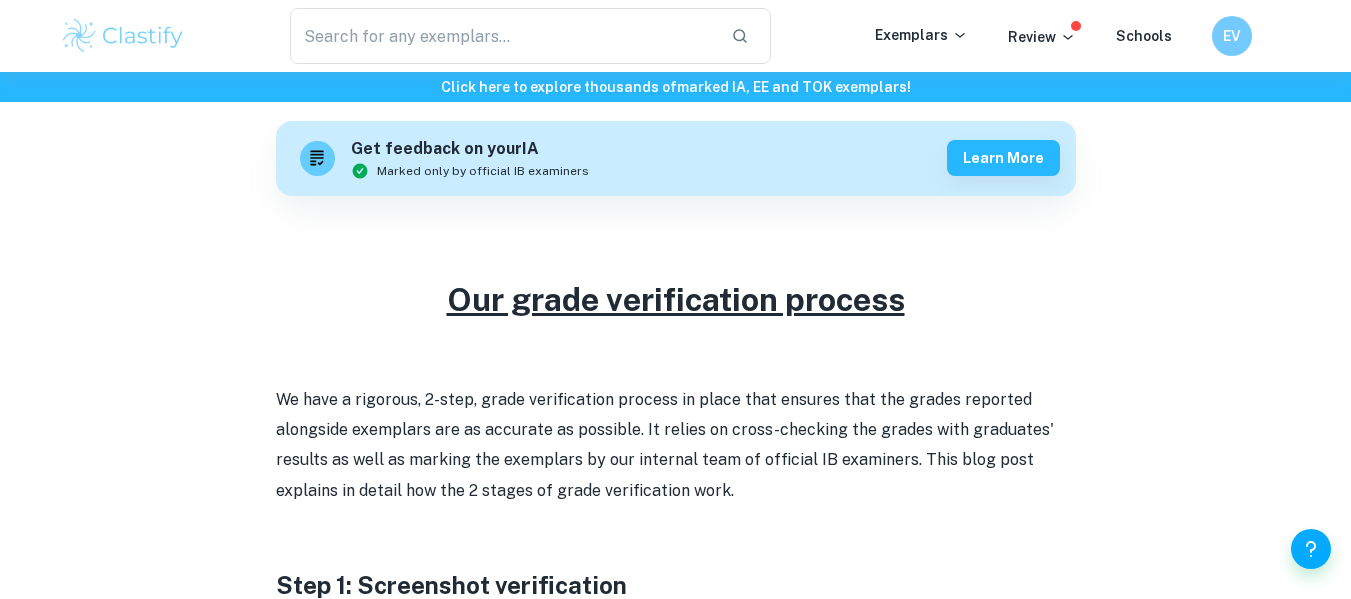 click on "We have a rigorous, 2-step, grade verification process in place that ensures that the grades reported alongside exemplars are as accurate as possible. It relies on cross-checking the grades with graduates' results as well as marking the exemplars by our internal team of official IB examiners. This blog post explains in detail how the 2 stages of grade verification work." at bounding box center [676, 446] 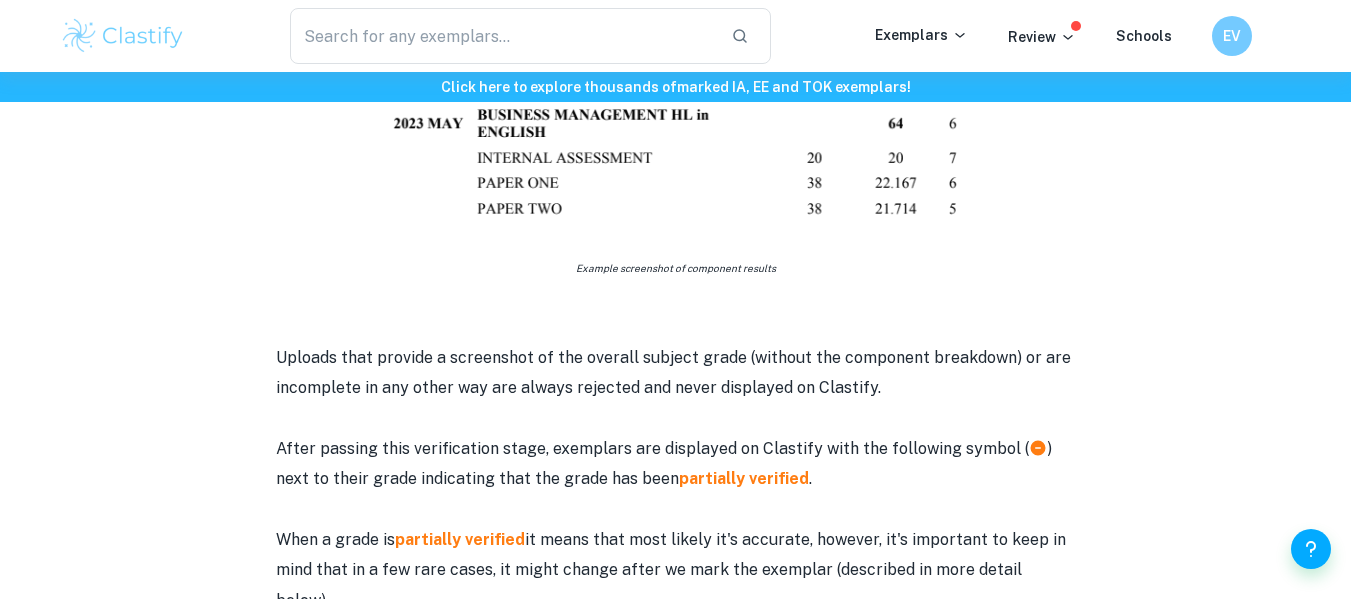 scroll, scrollTop: 1327, scrollLeft: 0, axis: vertical 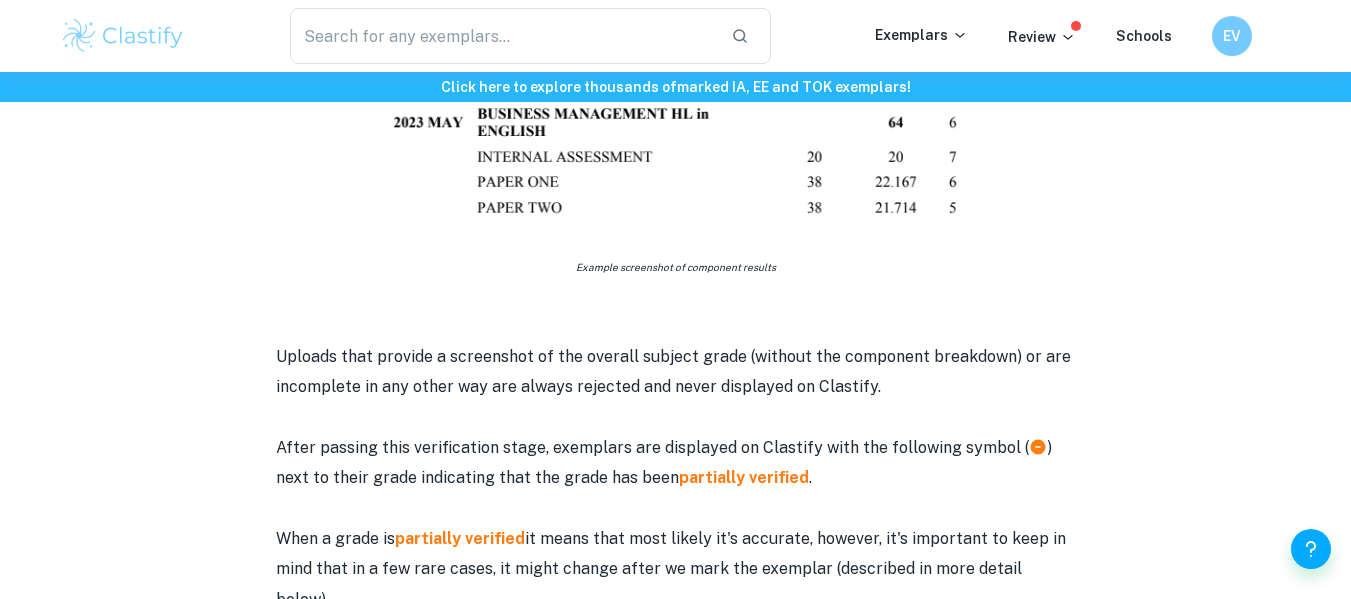 click on "Uploads that provide a screenshot of the overall subject grade (without the component breakdown) or are incomplete in any other way are always rejected and never displayed on Clastify." at bounding box center (676, 372) 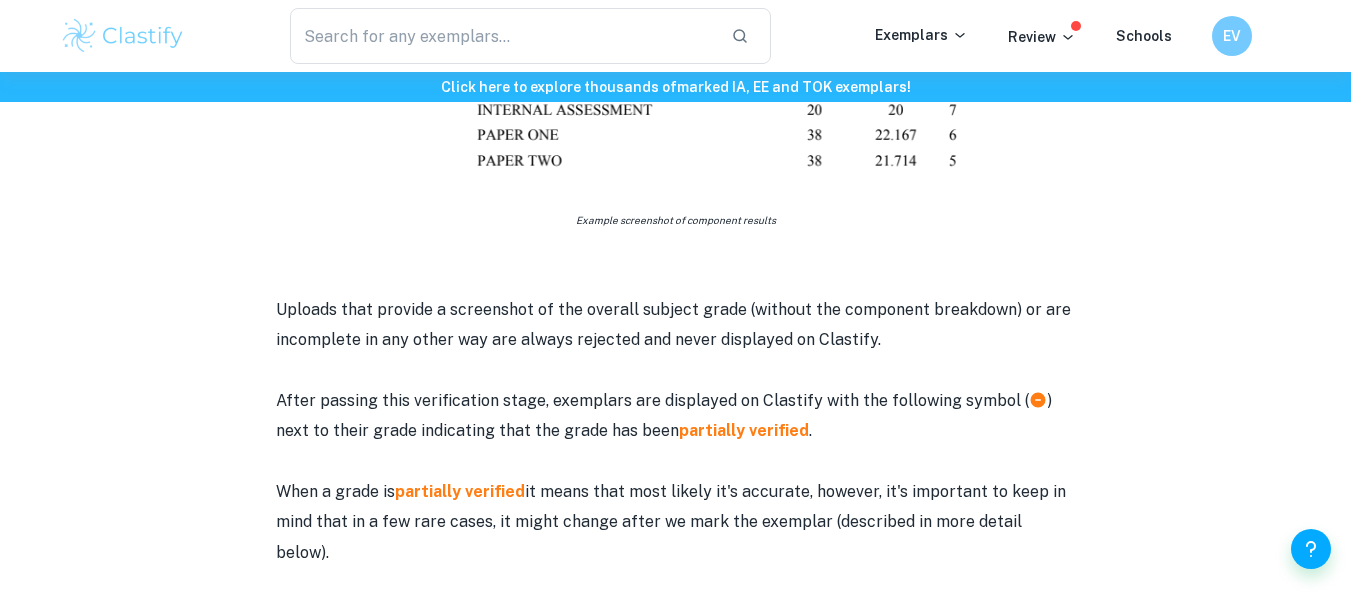 scroll, scrollTop: 1375, scrollLeft: 0, axis: vertical 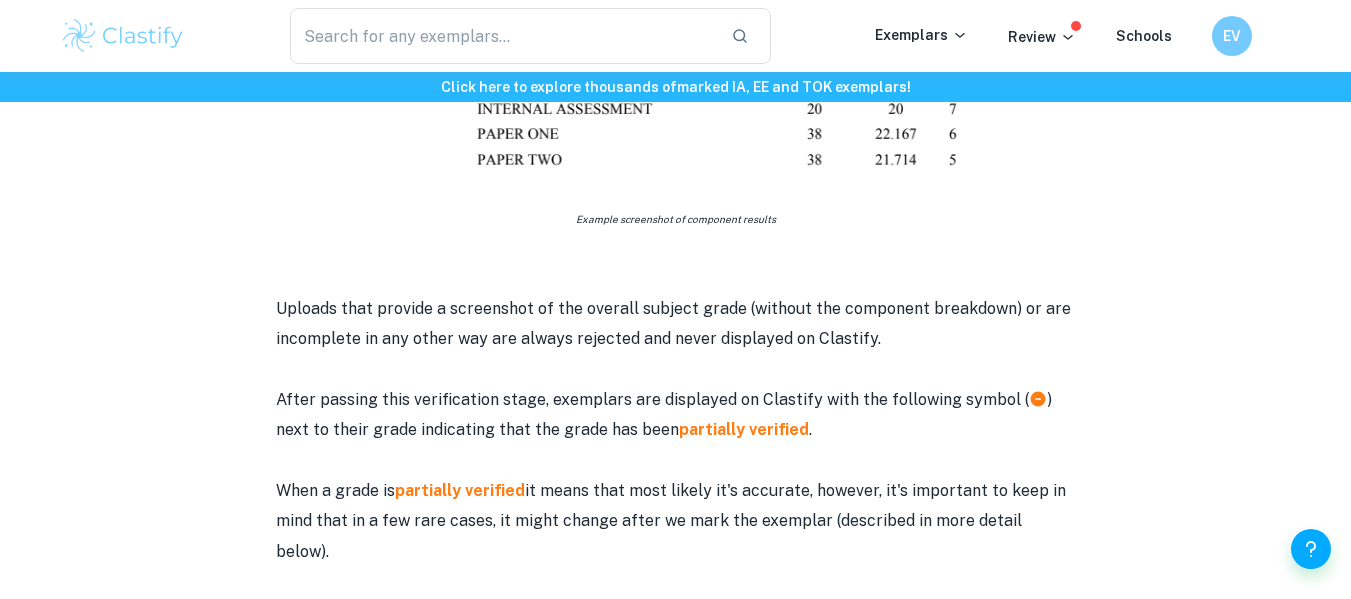 click on "After passing this verification stage, exemplars are displayed on Clastify with the following symbol ( ) next to their grade indicating that the grade has been  partially verified ." at bounding box center (676, 415) 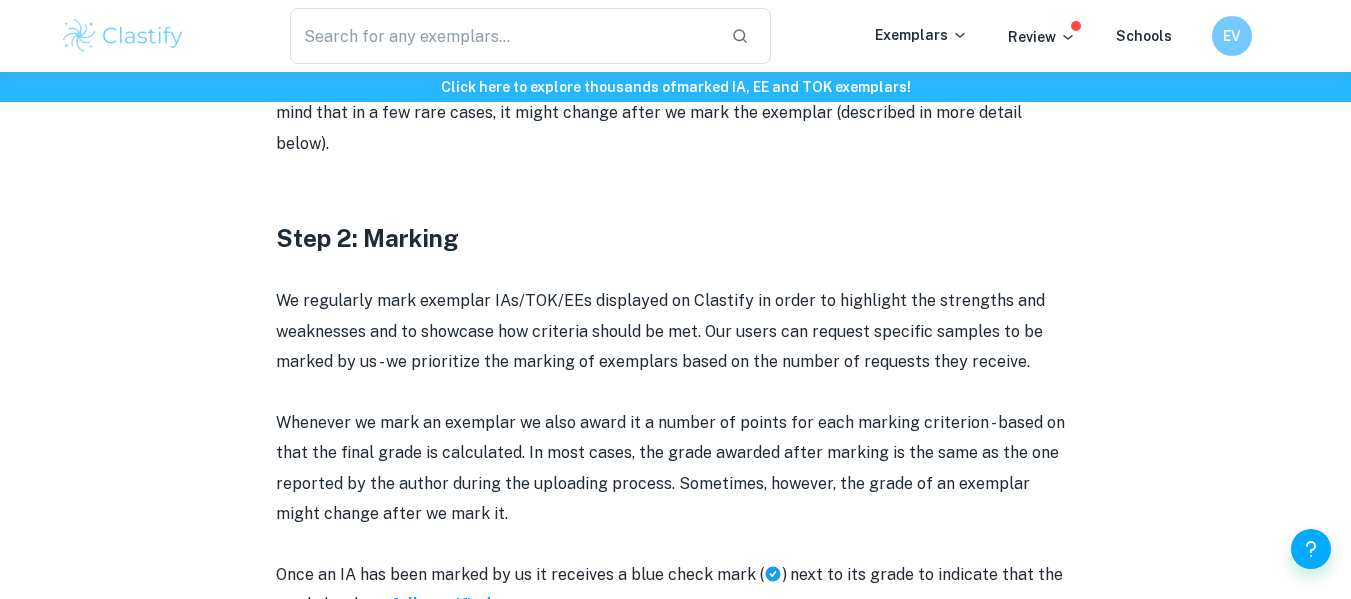 scroll, scrollTop: 1786, scrollLeft: 0, axis: vertical 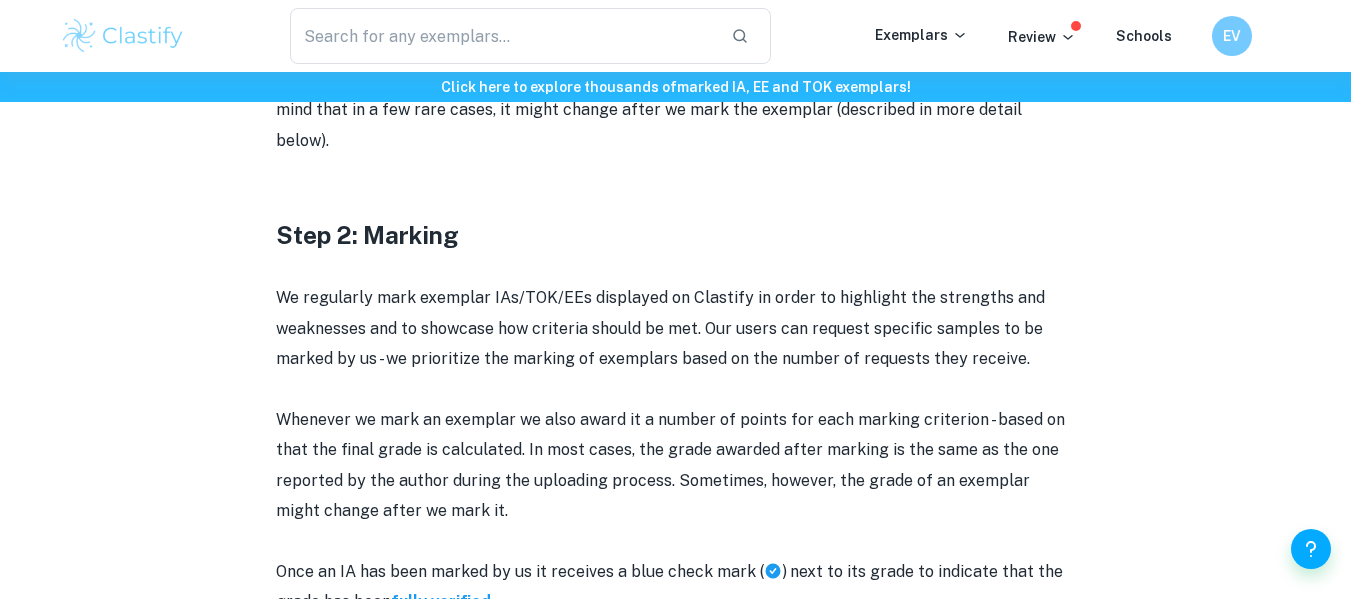 click on "Whenever we mark an exemplar we also award it a number of points for each marking criterion - based on that the final grade is calculated. In most cases, the grade awarded after marking is the same as the one reported by the author during the uploading process. Sometimes, however, the grade of an exemplar might change after we mark it." at bounding box center (676, 466) 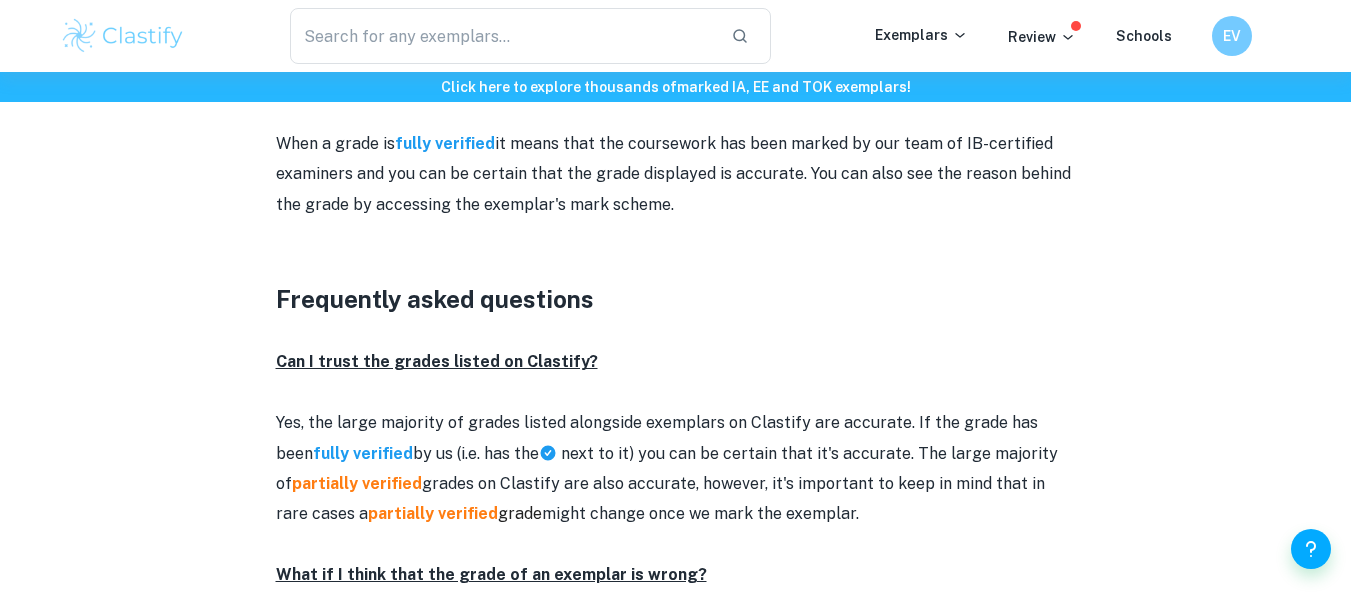scroll, scrollTop: 2306, scrollLeft: 0, axis: vertical 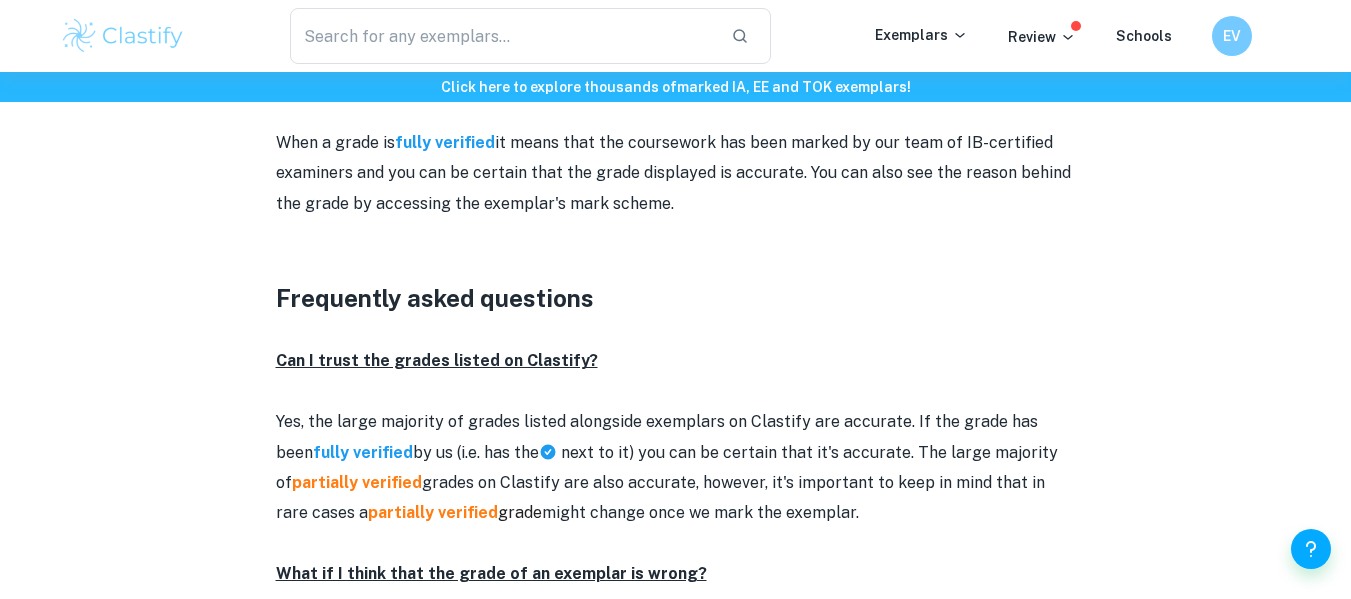 click on "Yes, the large majority of grades listed alongside exemplars on Clastify are accurate. If the grade has been  fully verified  by us (i.e. has the  ​ next to it) you can be certain that it's accurate. The large majority of  partially verified  grades on Clastify are also accurate, however, it's important to keep in mind that in rare cases a  partially verified  grade  might change once we mark the exemplar." at bounding box center [676, 468] 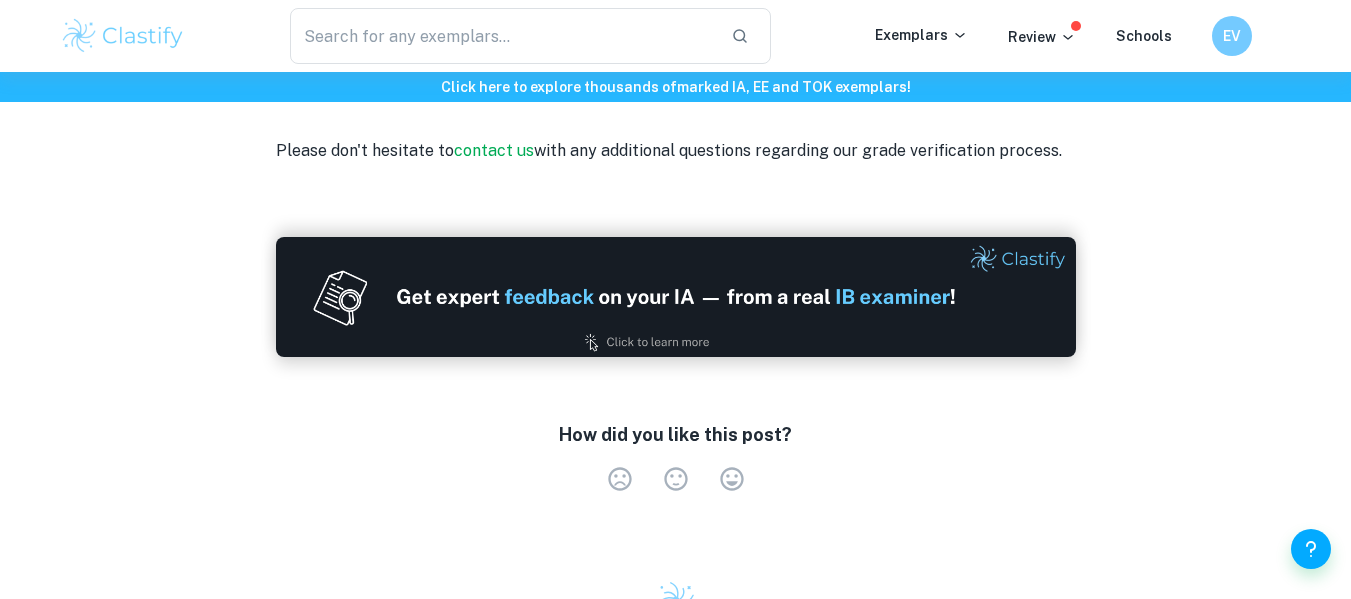 scroll, scrollTop: 2950, scrollLeft: 0, axis: vertical 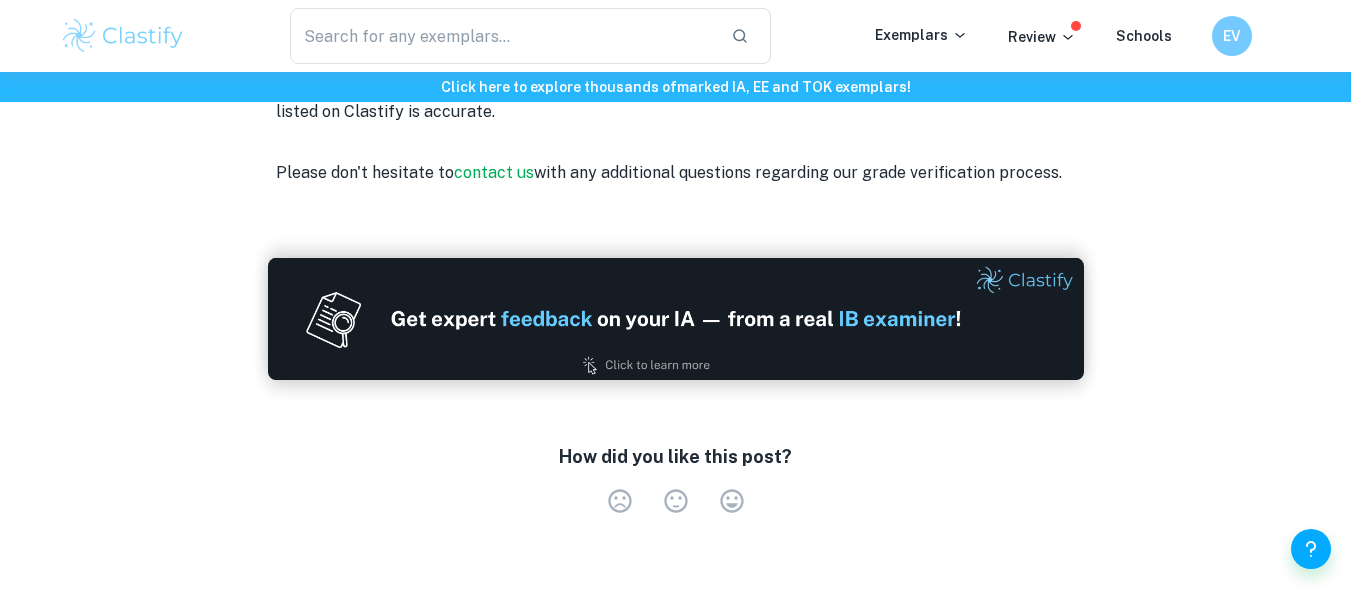 click at bounding box center (676, 319) 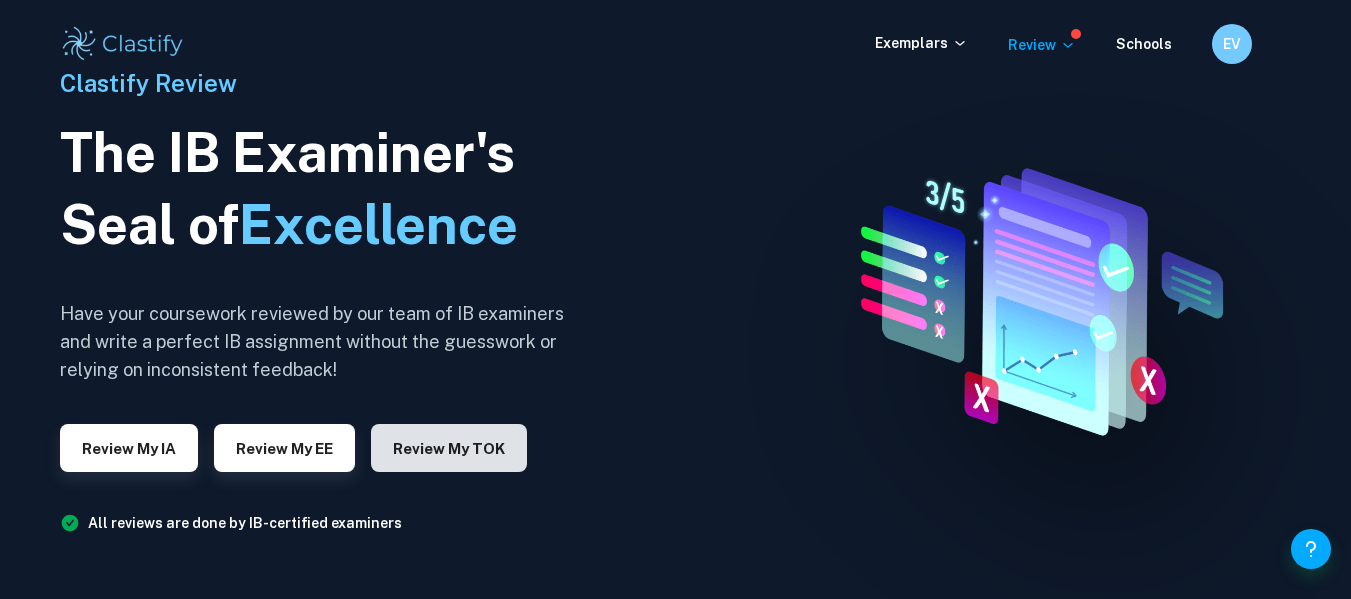scroll, scrollTop: 71, scrollLeft: 0, axis: vertical 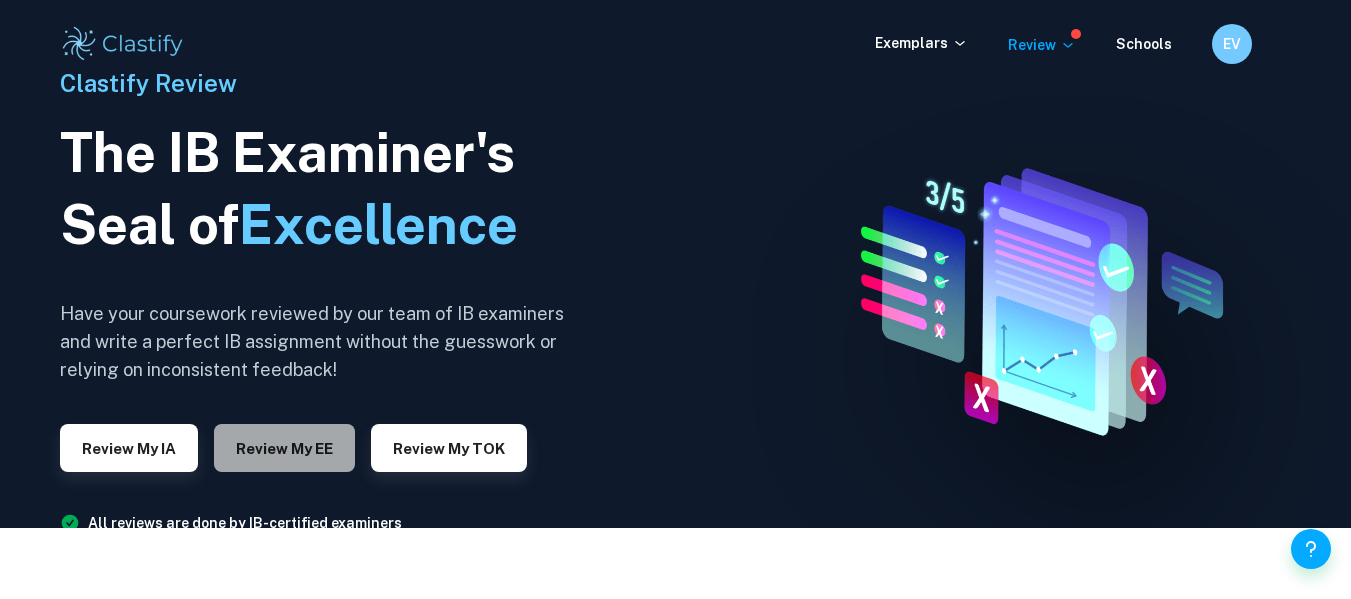 click on "Review my EE" at bounding box center [284, 448] 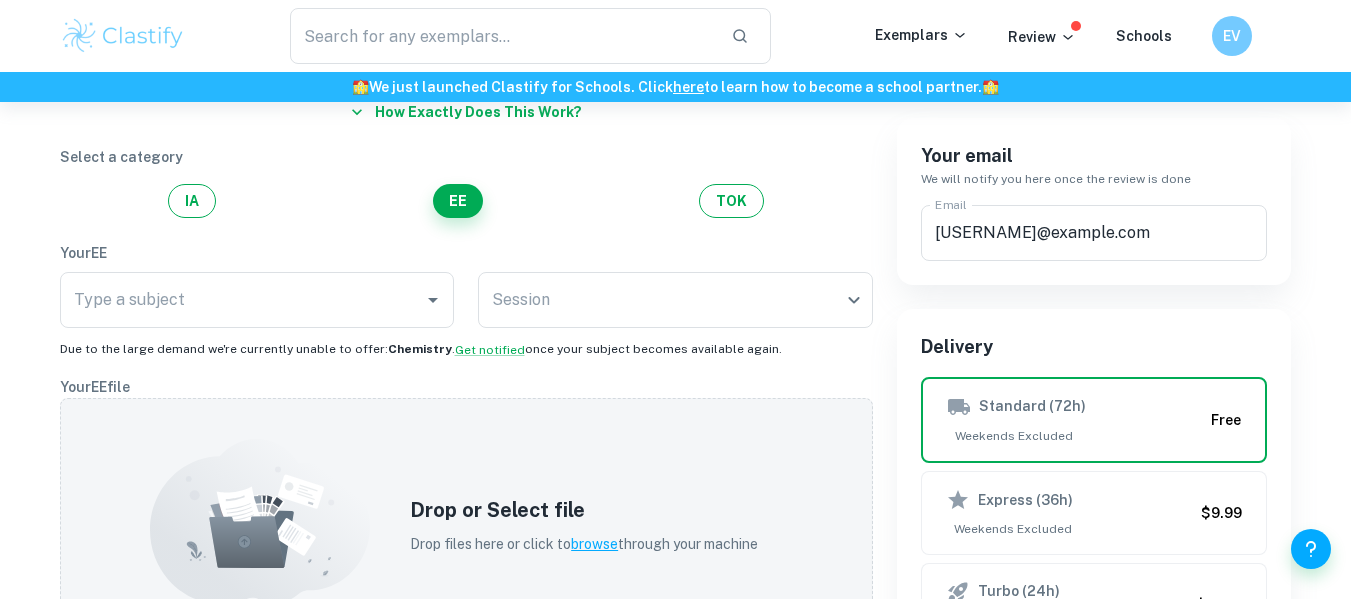 scroll, scrollTop: 173, scrollLeft: 0, axis: vertical 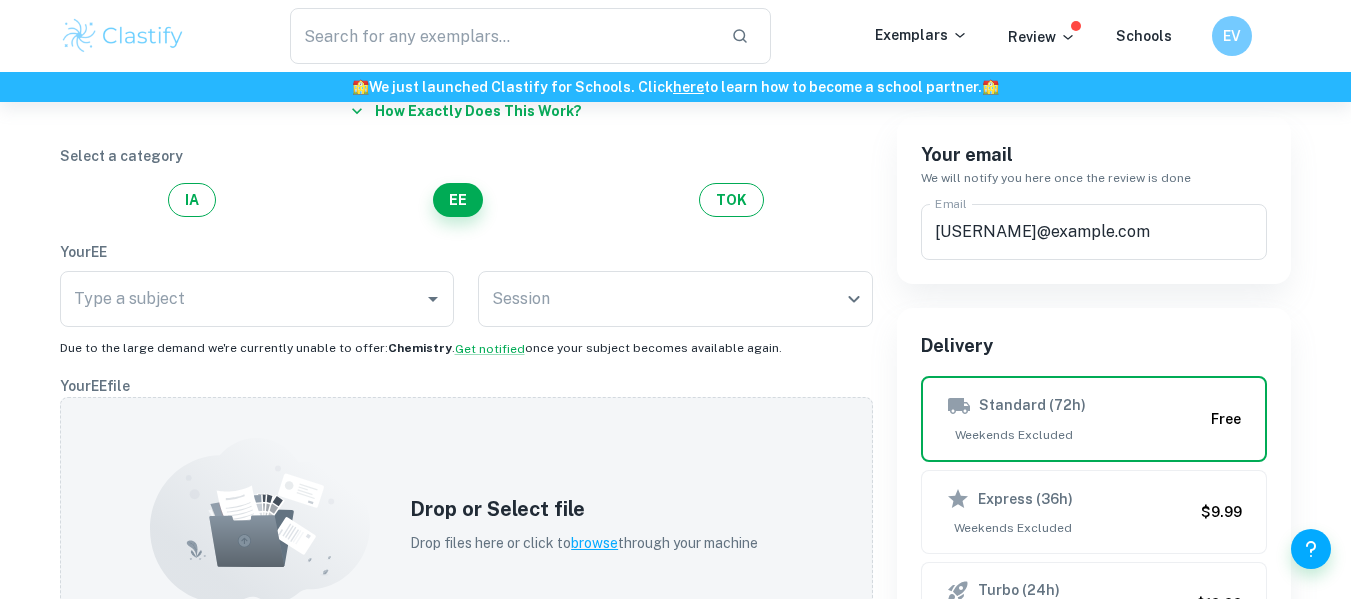 click on "Session ​ Session" at bounding box center [675, 303] 